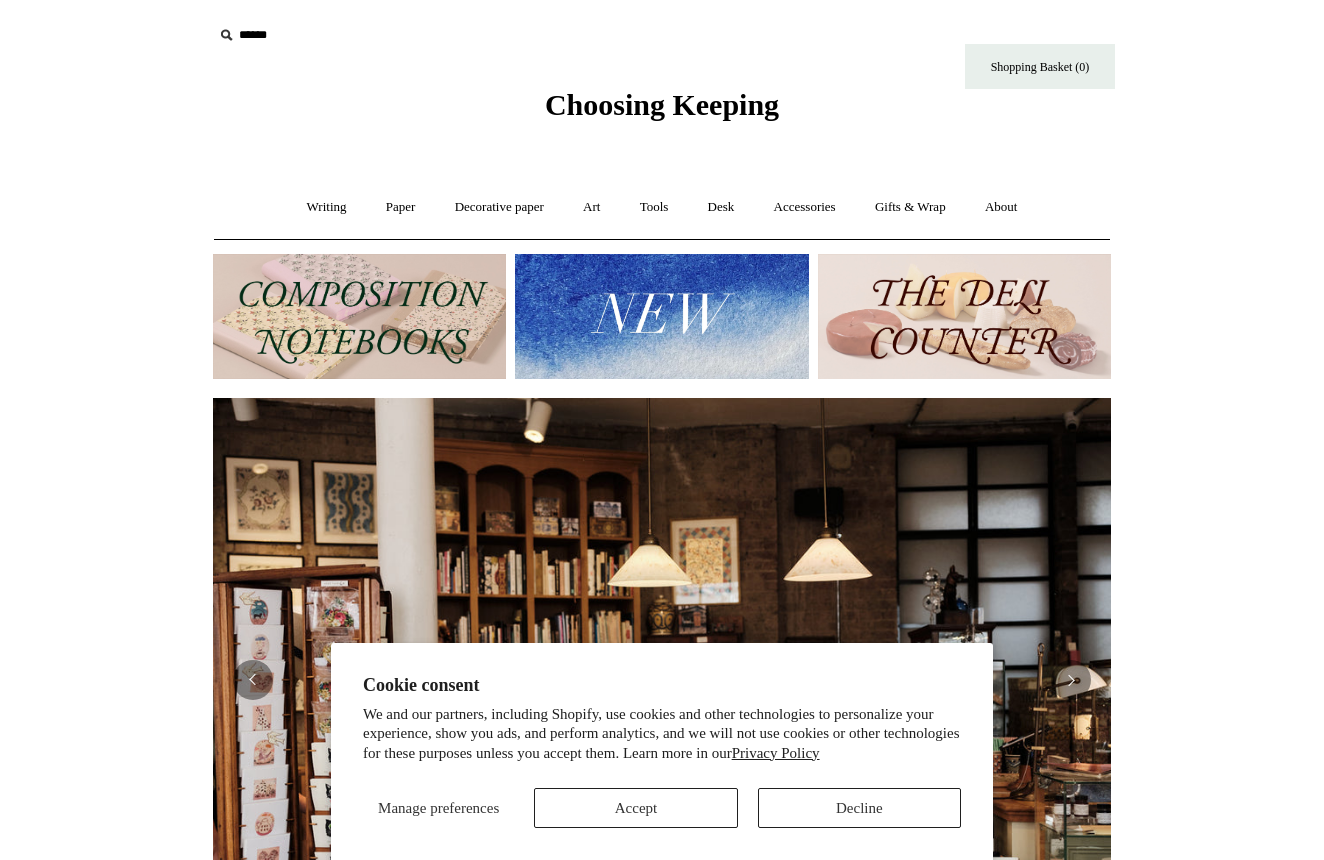 scroll, scrollTop: 0, scrollLeft: 0, axis: both 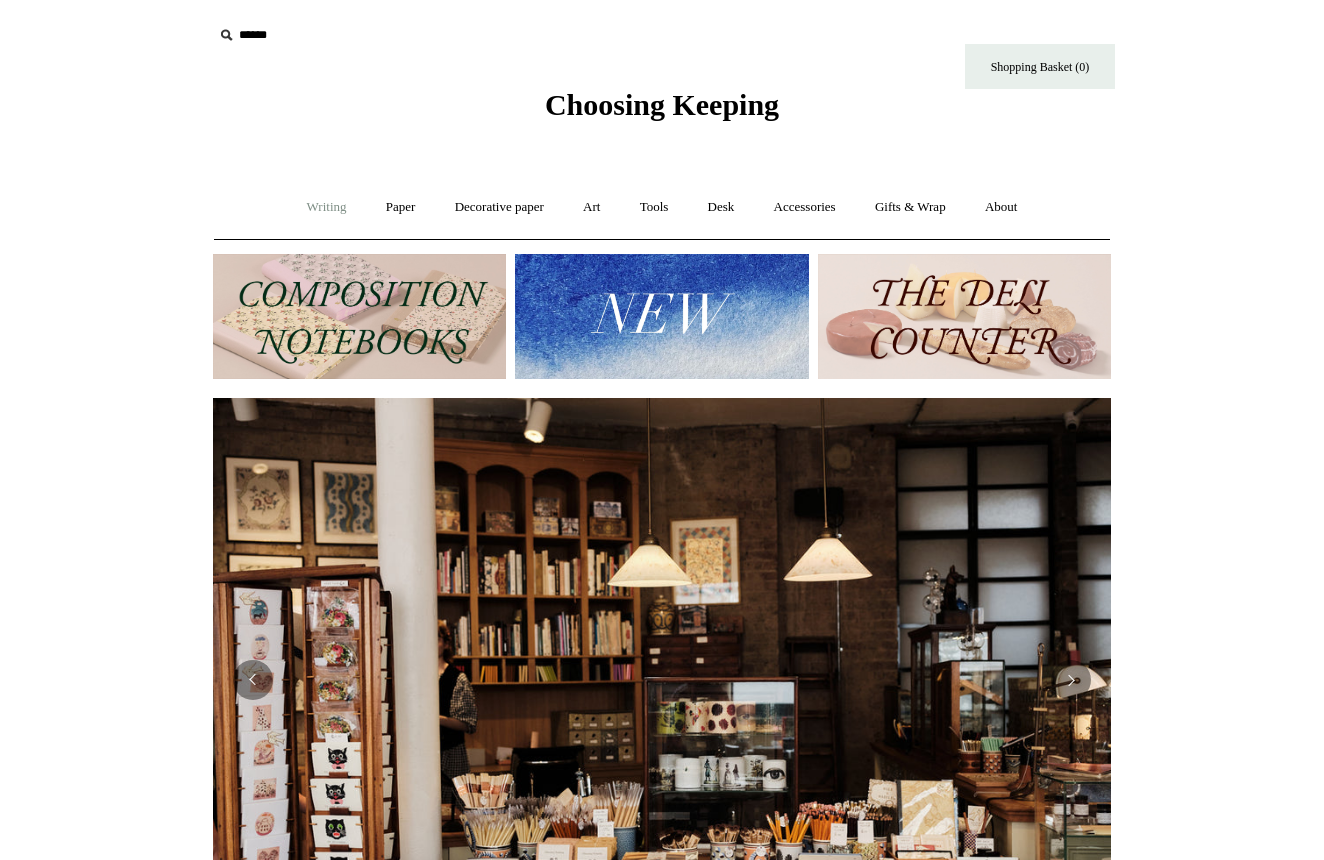 click on "Writing +" at bounding box center [327, 207] 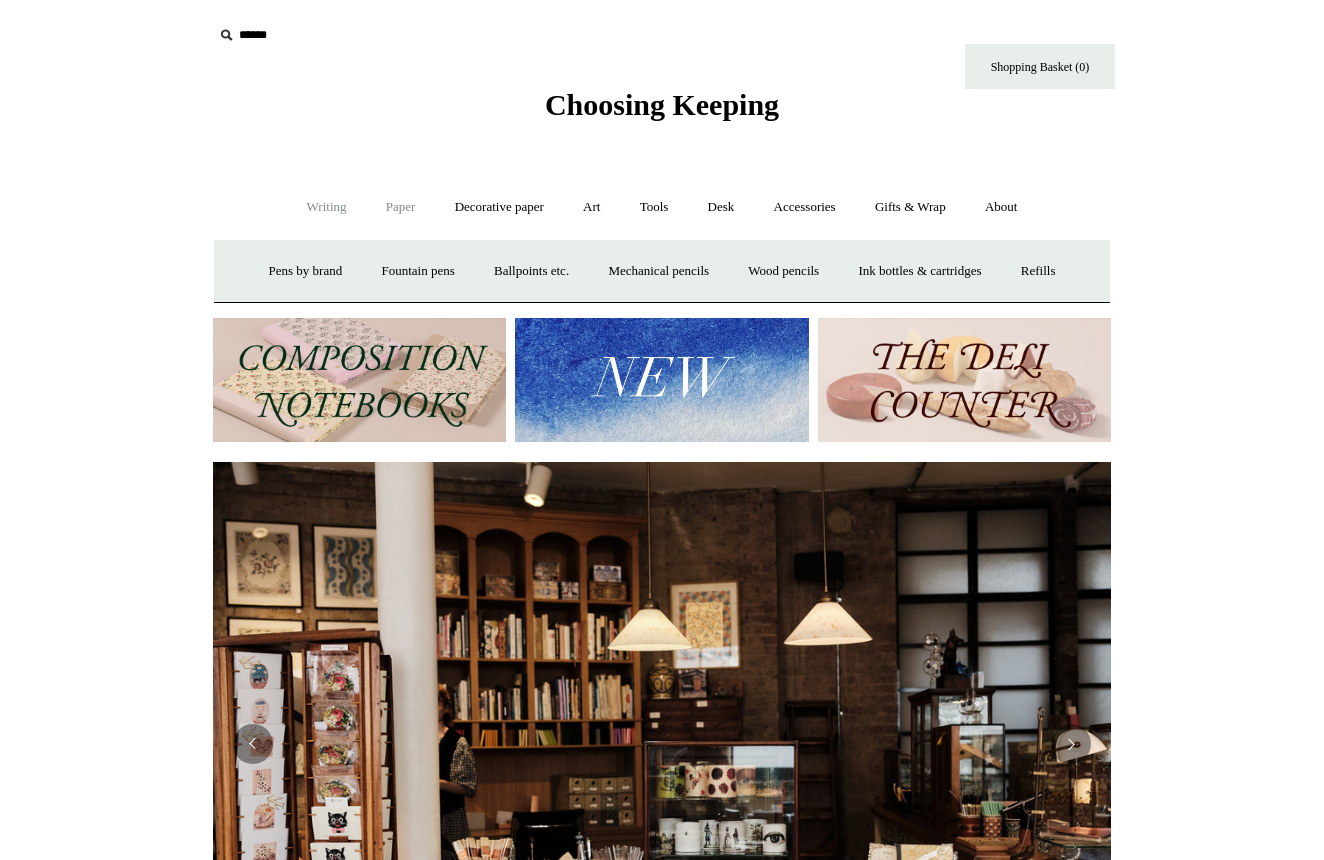 click on "Paper +" at bounding box center (401, 207) 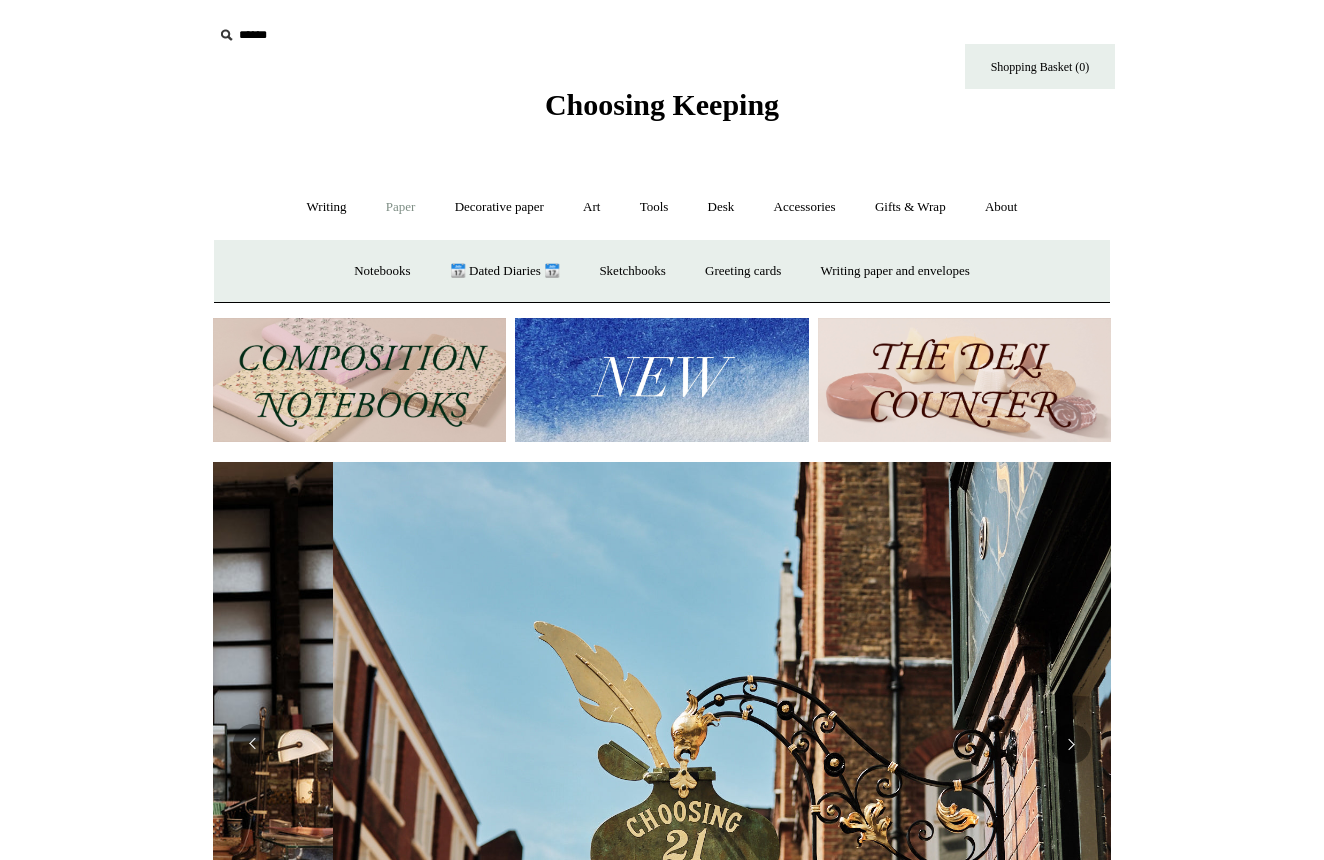 scroll, scrollTop: 0, scrollLeft: 898, axis: horizontal 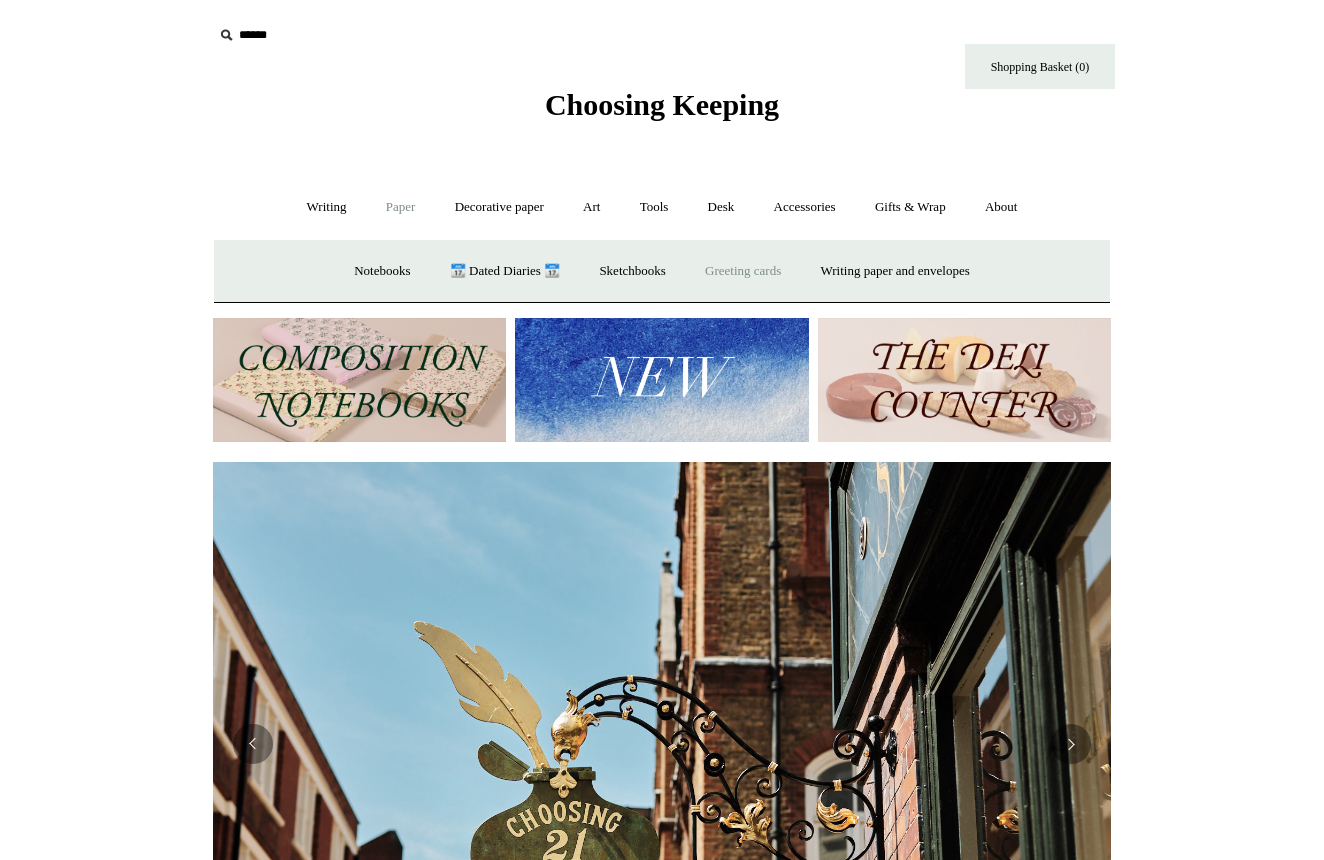 click on "Greeting cards +" at bounding box center [743, 271] 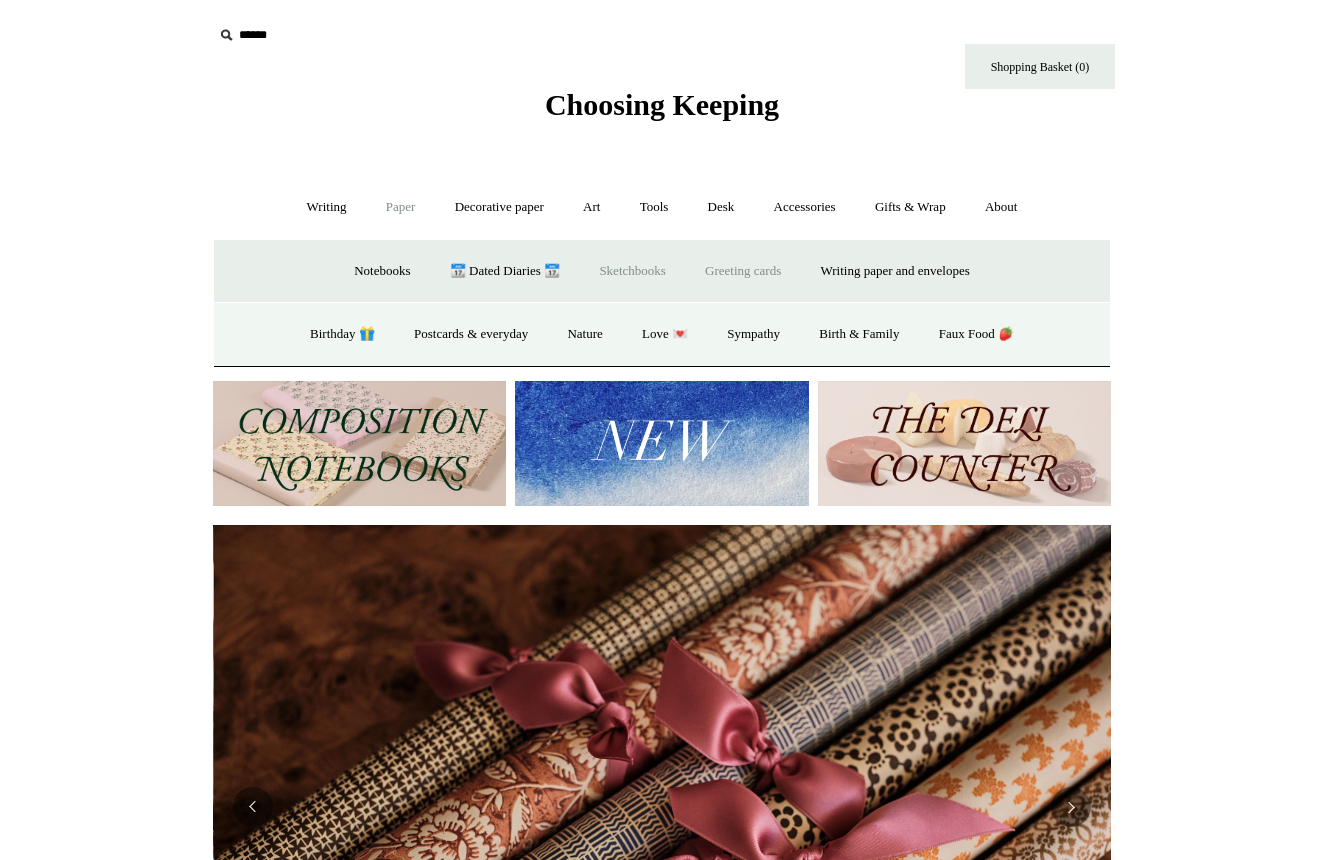 scroll, scrollTop: 0, scrollLeft: 1796, axis: horizontal 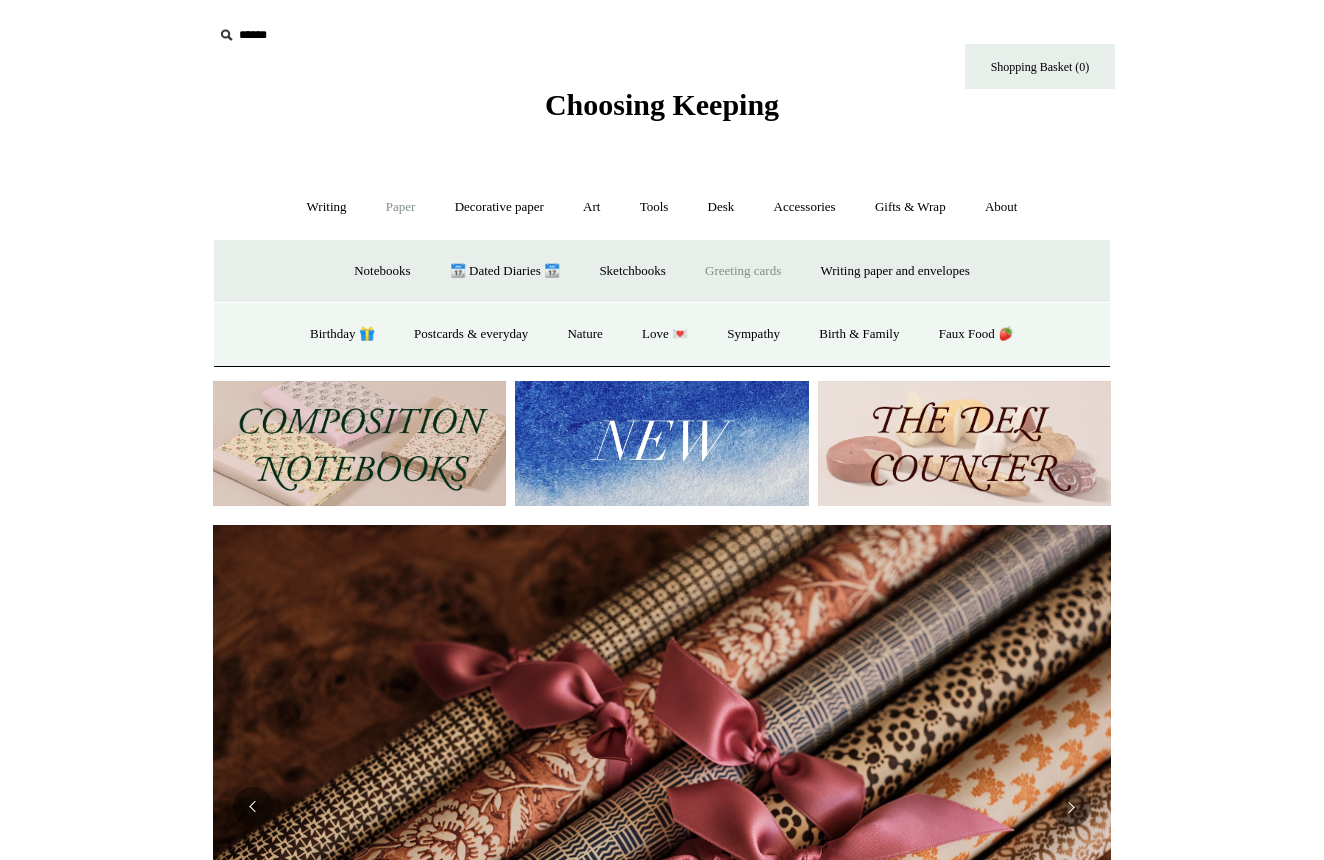 click on "Greeting cards -" at bounding box center (743, 271) 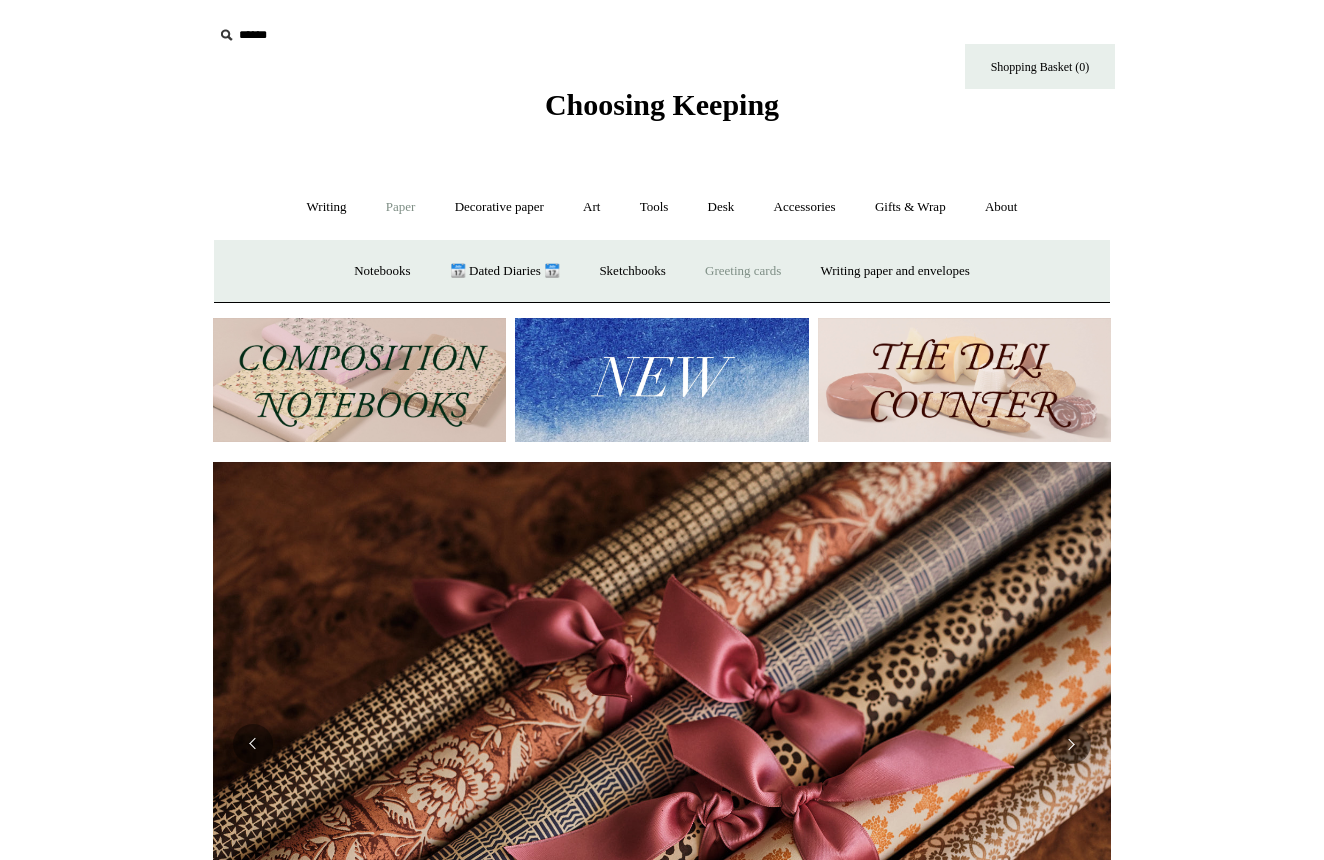 click on "Greeting cards +" at bounding box center [743, 271] 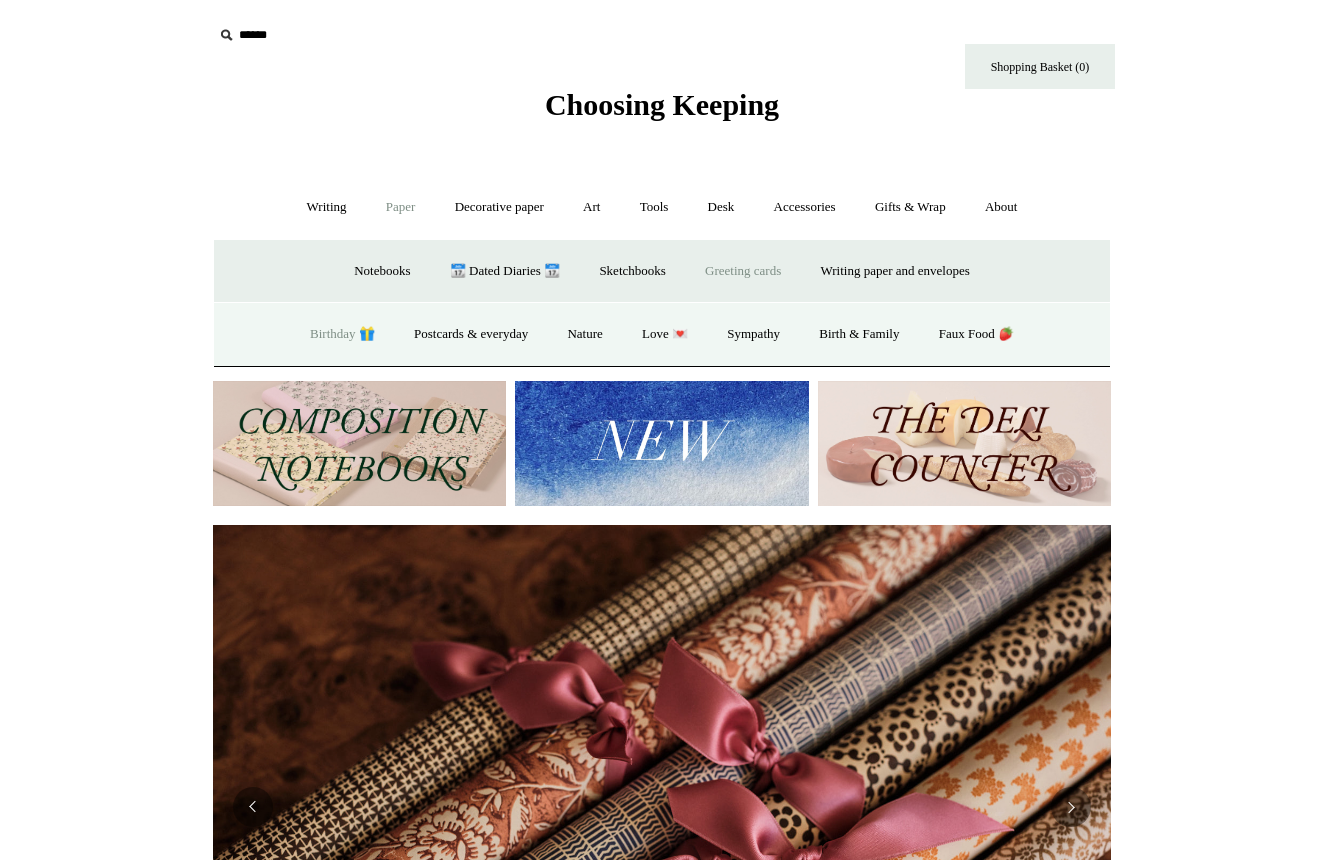 click on "Birthday 🎁" at bounding box center (342, 334) 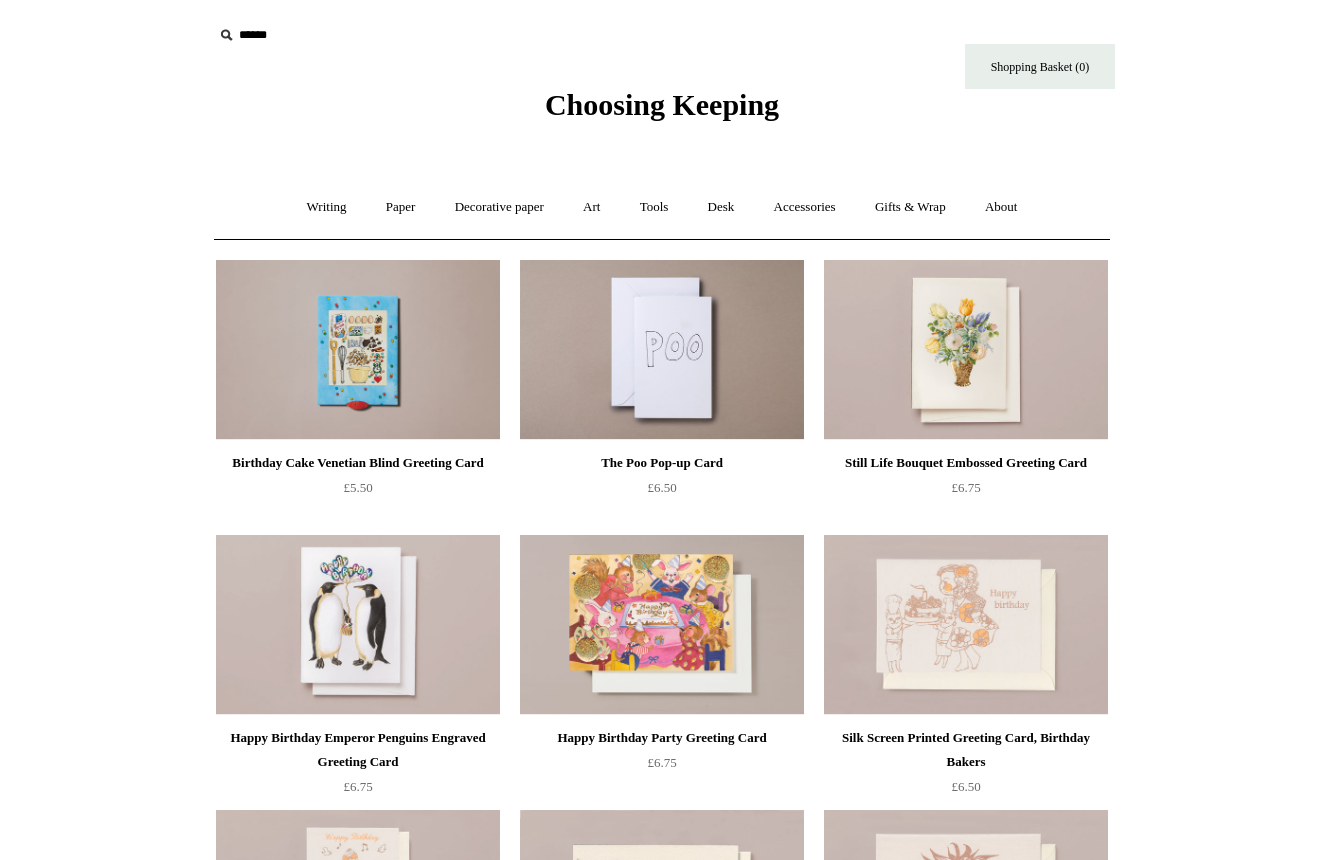 scroll, scrollTop: 0, scrollLeft: 0, axis: both 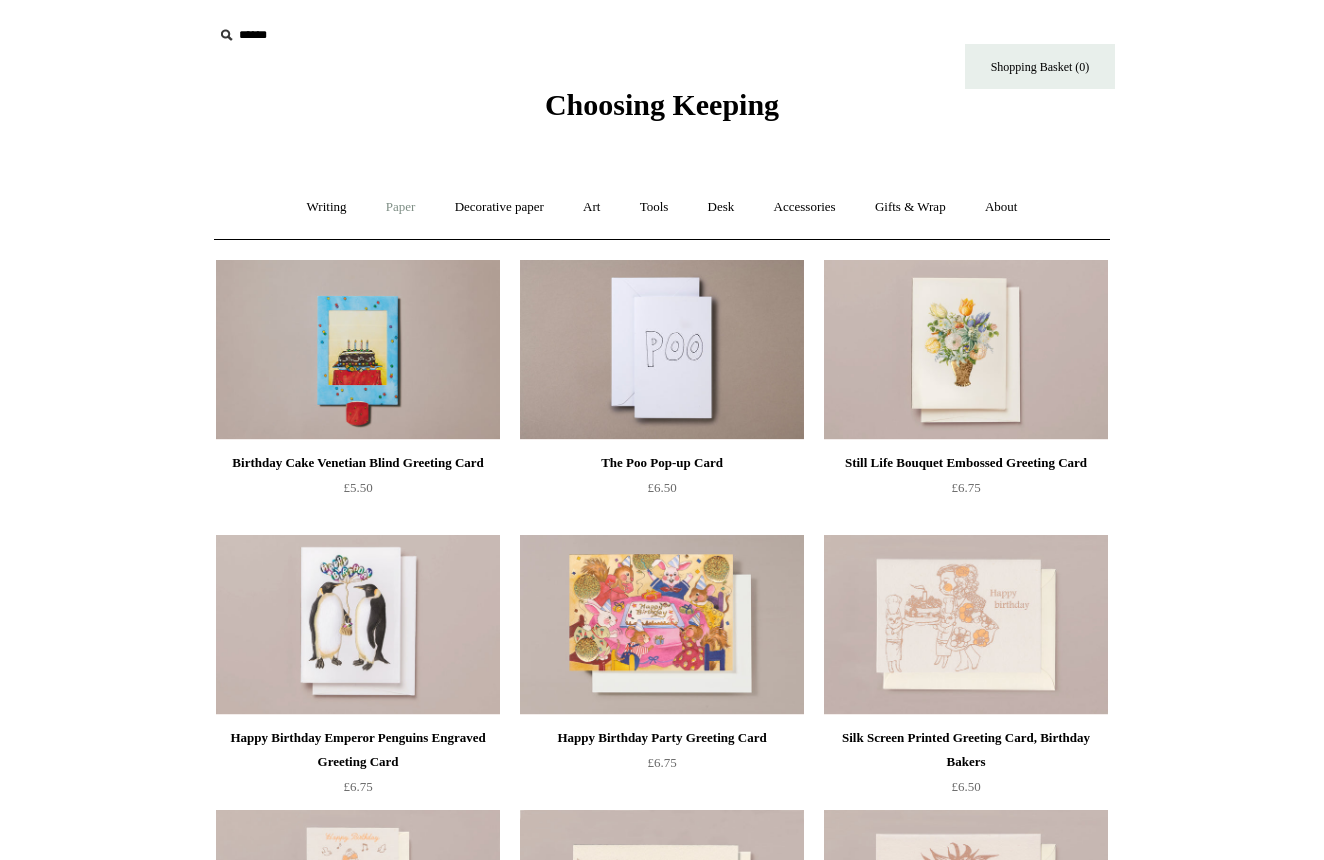 click on "Paper +" at bounding box center [401, 207] 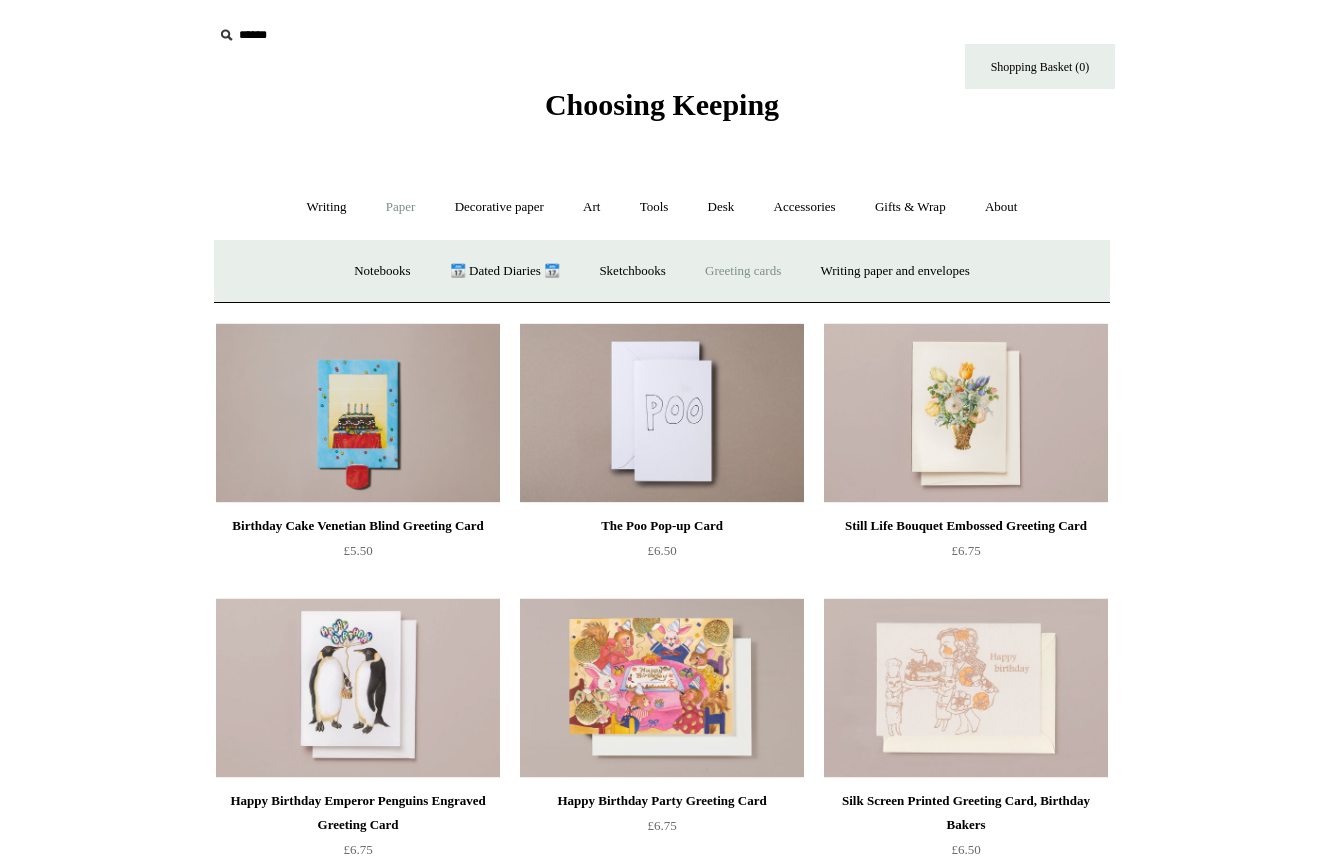 click on "Greeting cards +" at bounding box center [743, 271] 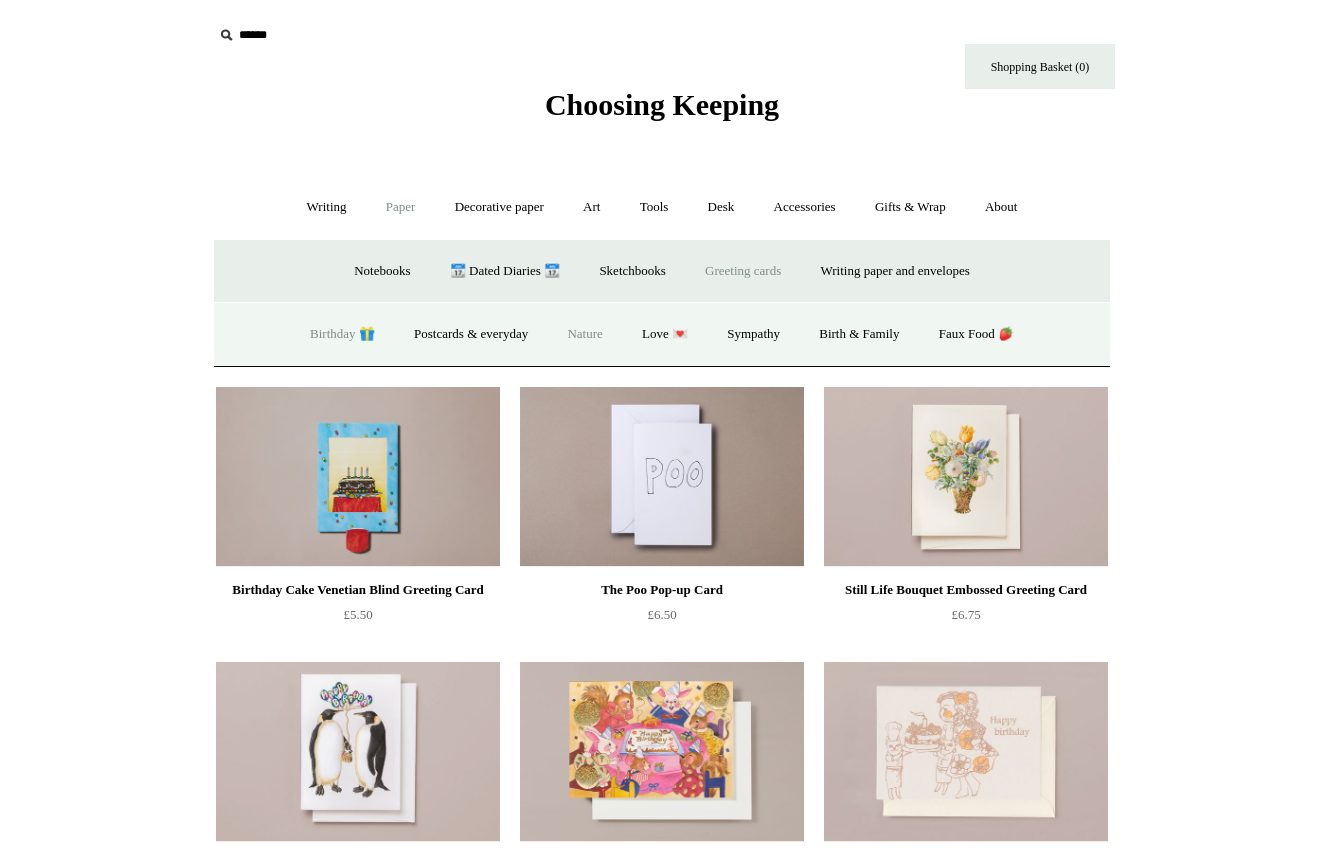 click on "Nature" at bounding box center [584, 334] 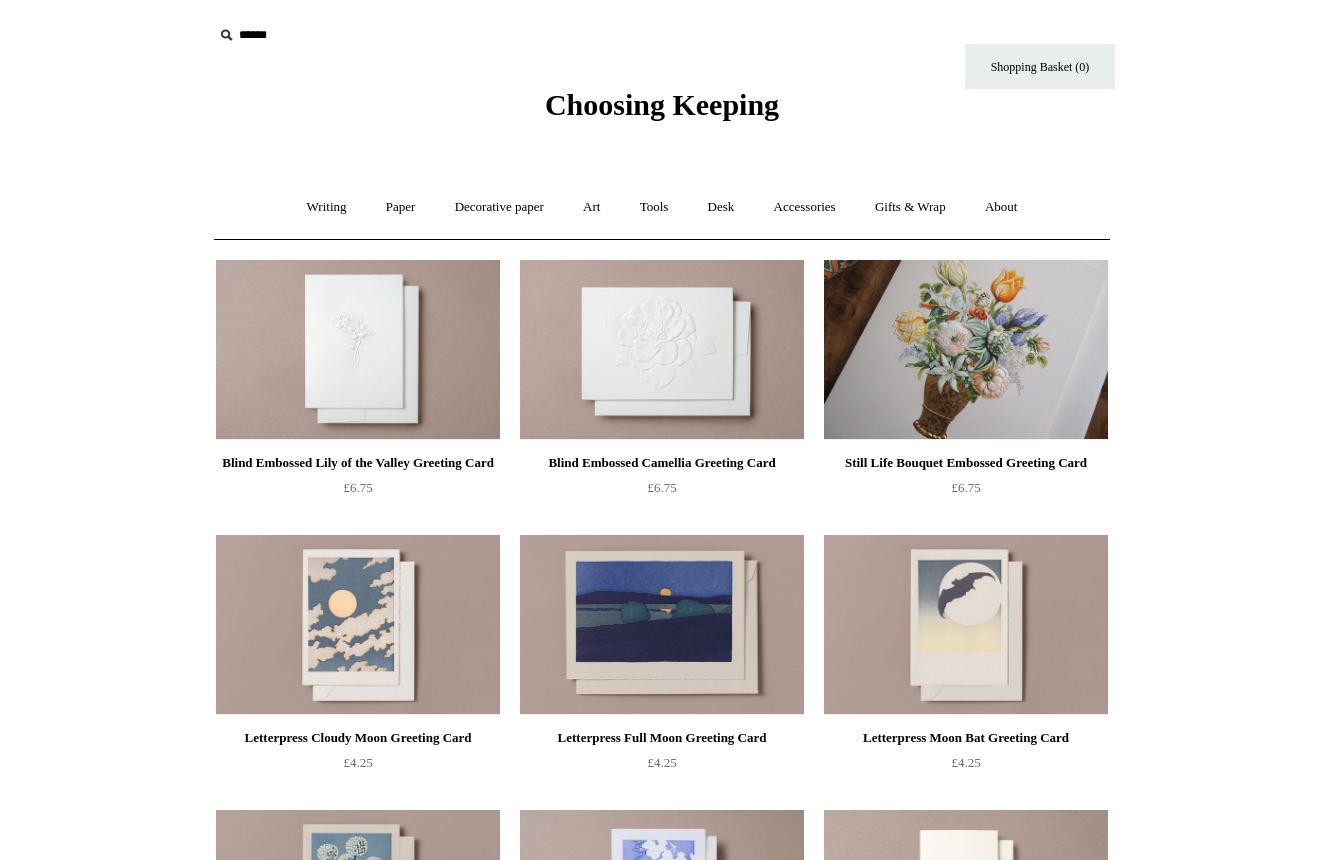 scroll, scrollTop: 0, scrollLeft: 0, axis: both 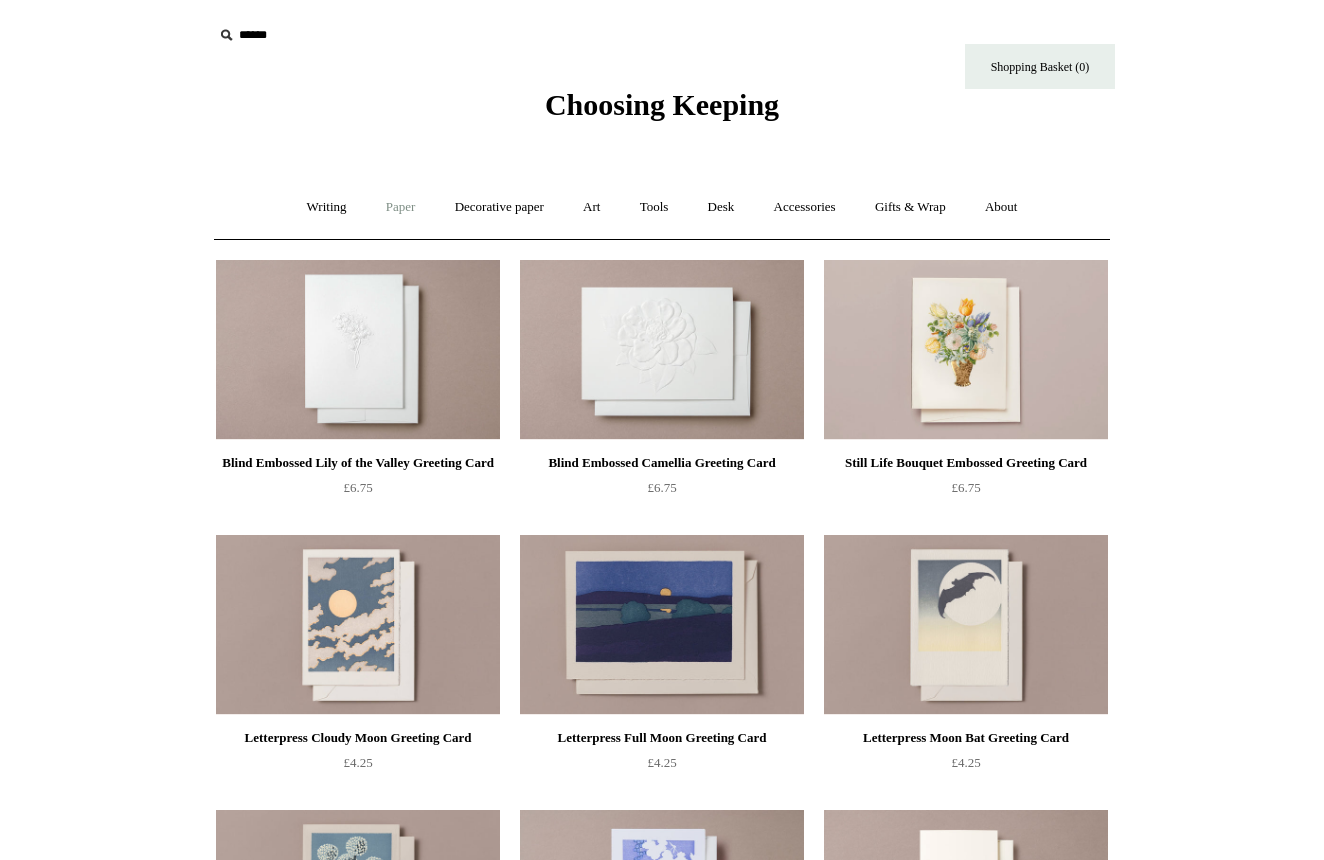 click on "Paper +" at bounding box center (401, 207) 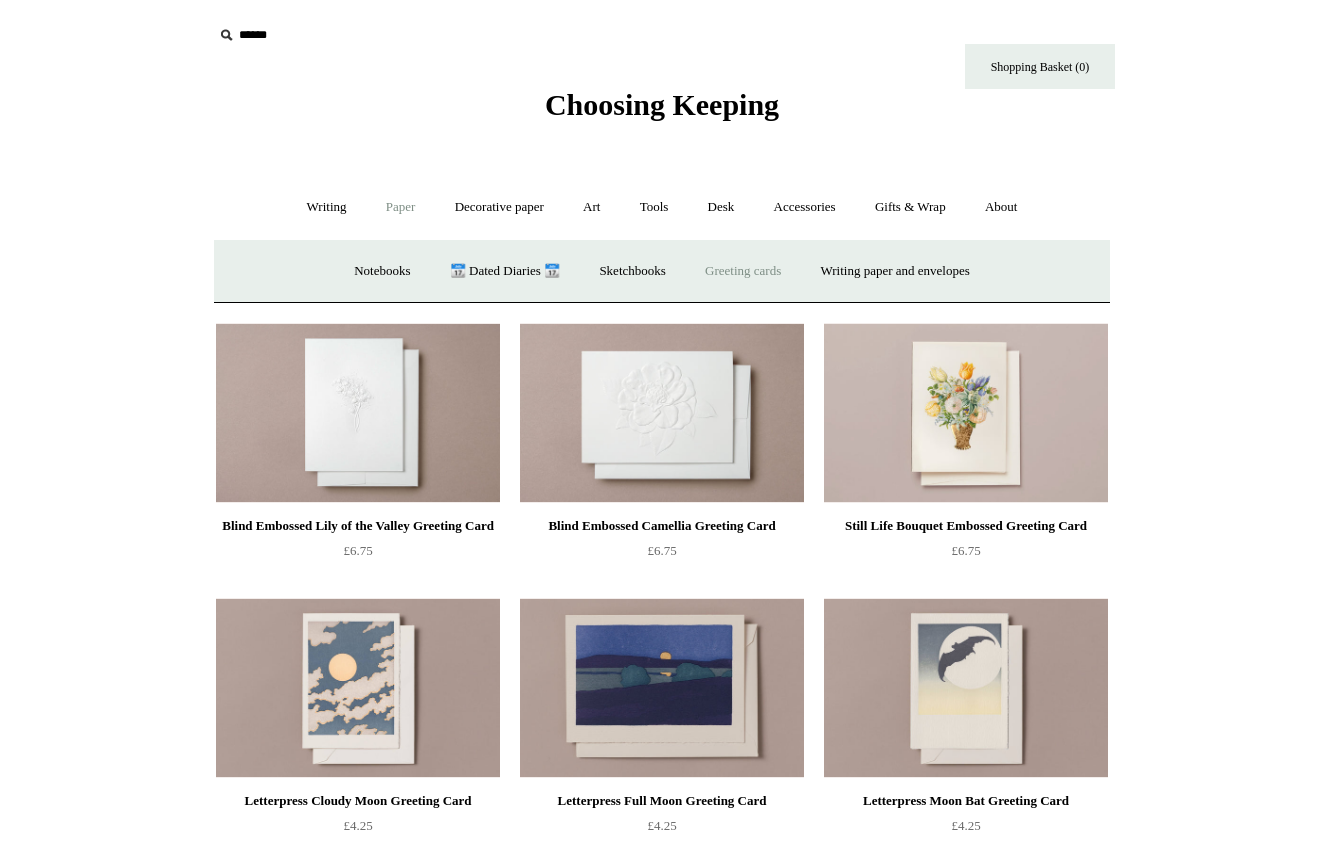 click on "Greeting cards +" at bounding box center [743, 271] 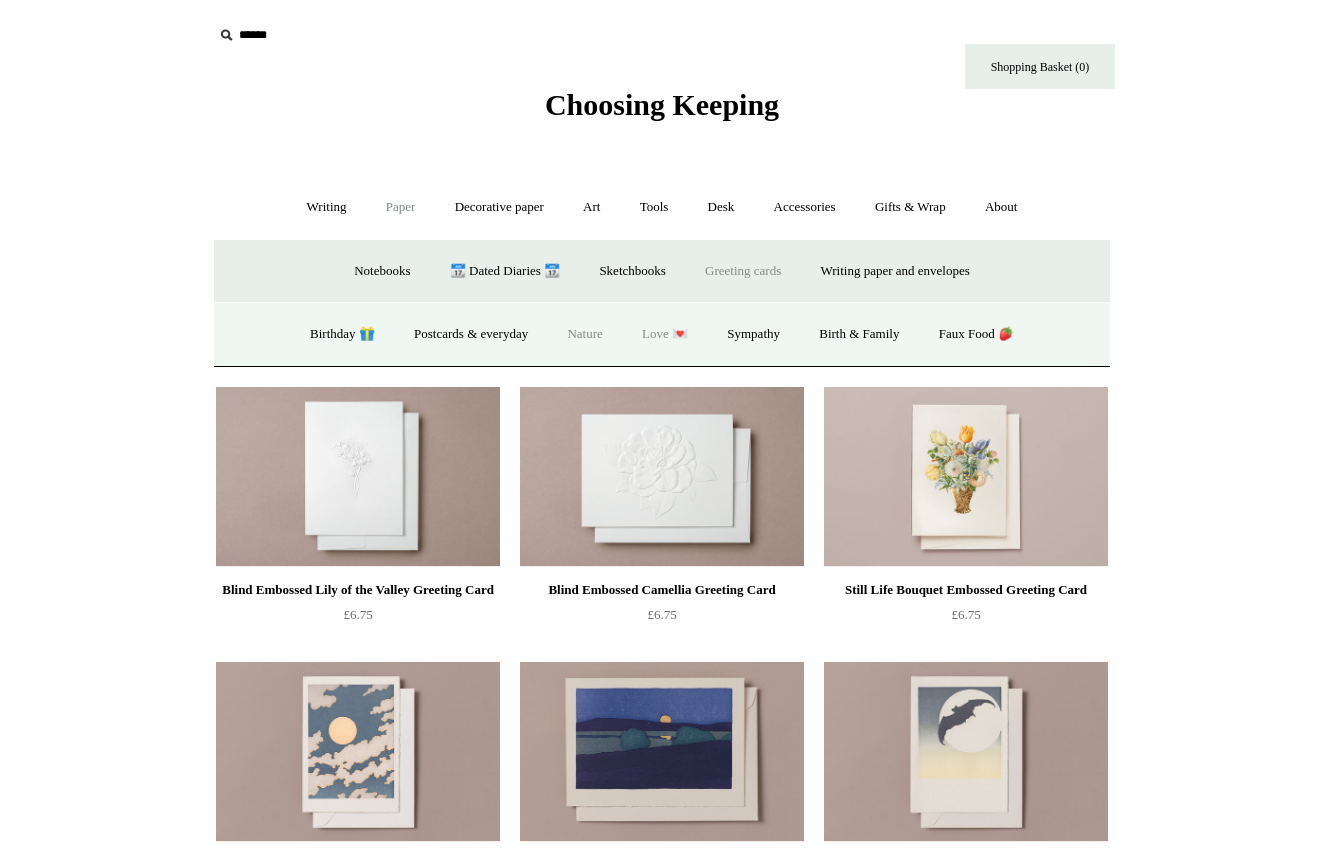 click on "Love 💌" at bounding box center (665, 334) 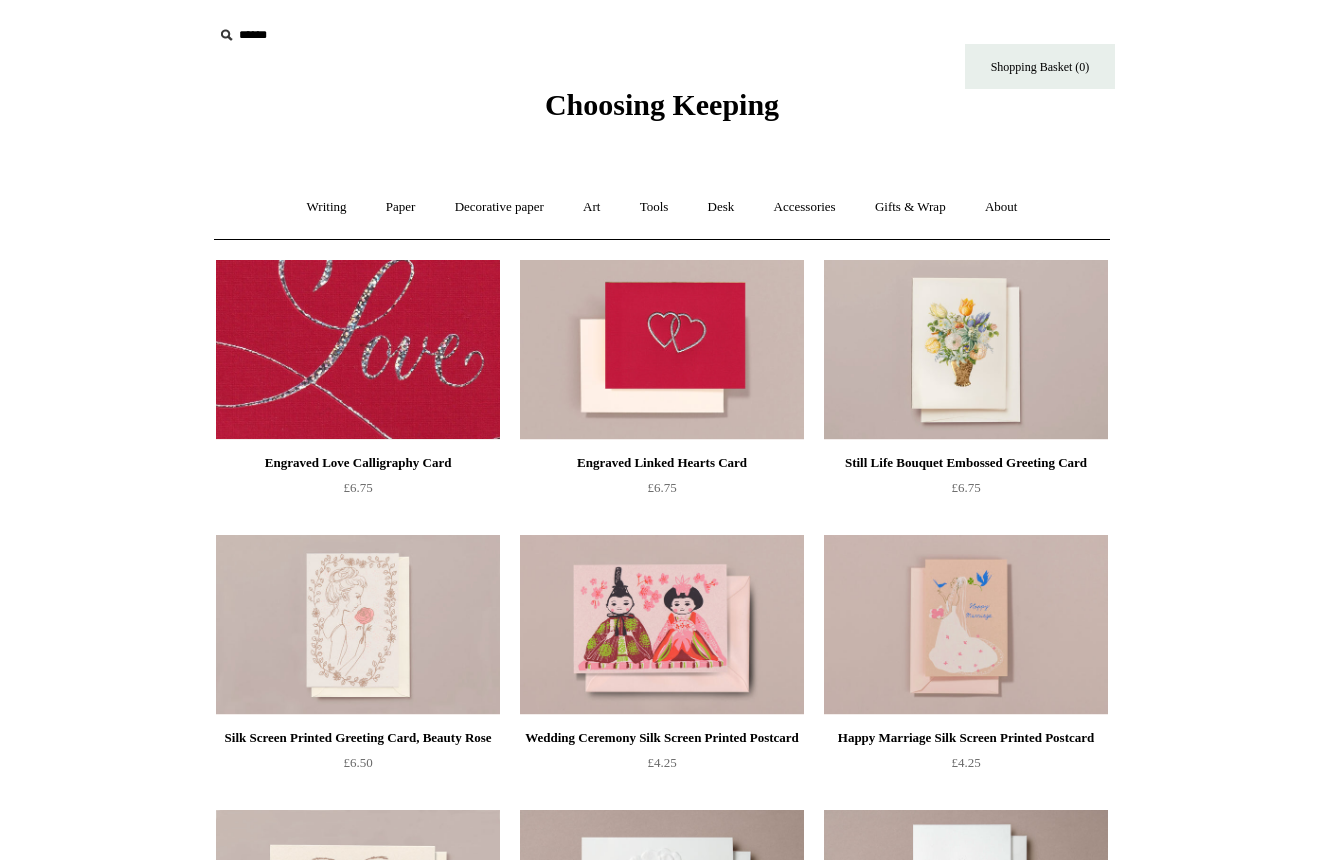 scroll, scrollTop: 0, scrollLeft: 0, axis: both 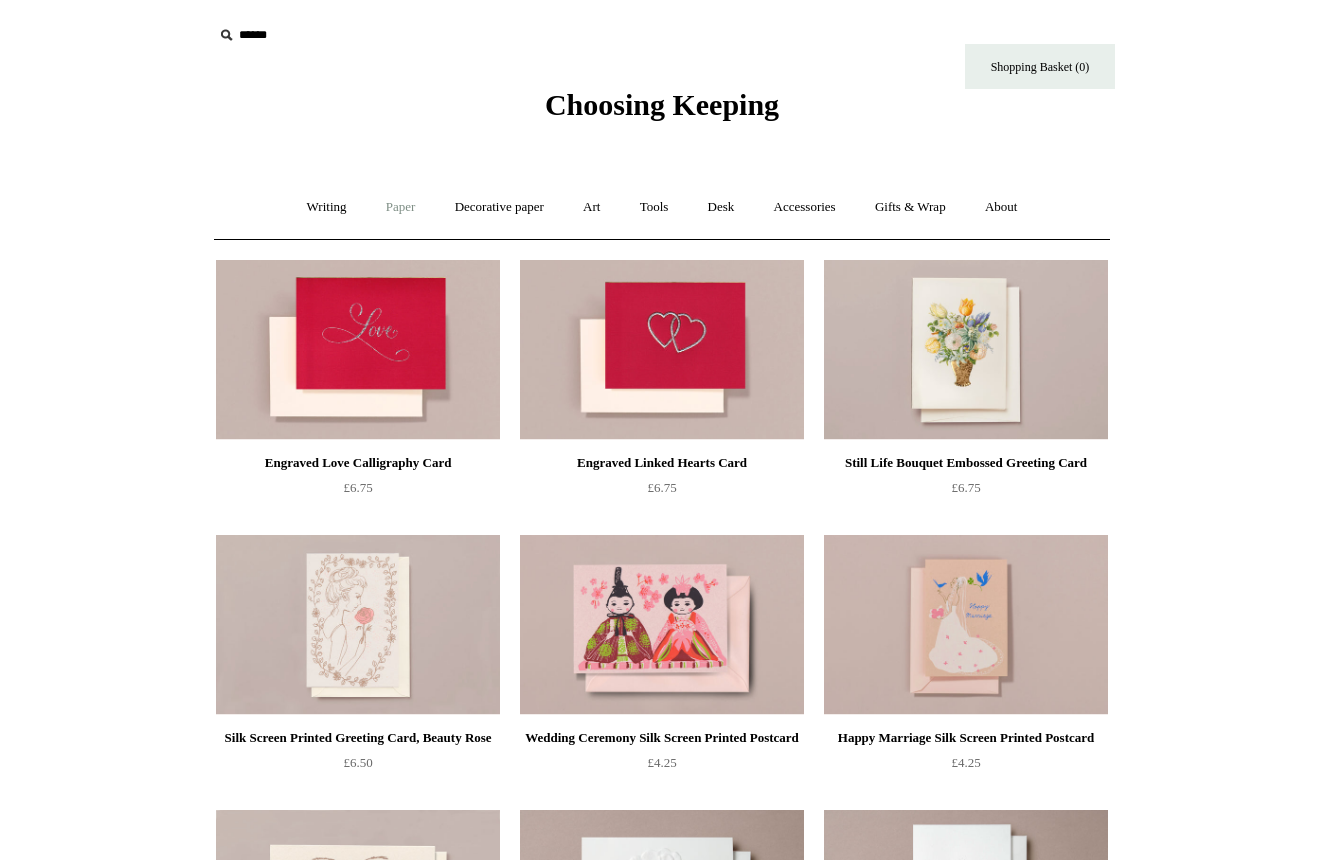 click on "Paper +" at bounding box center [401, 207] 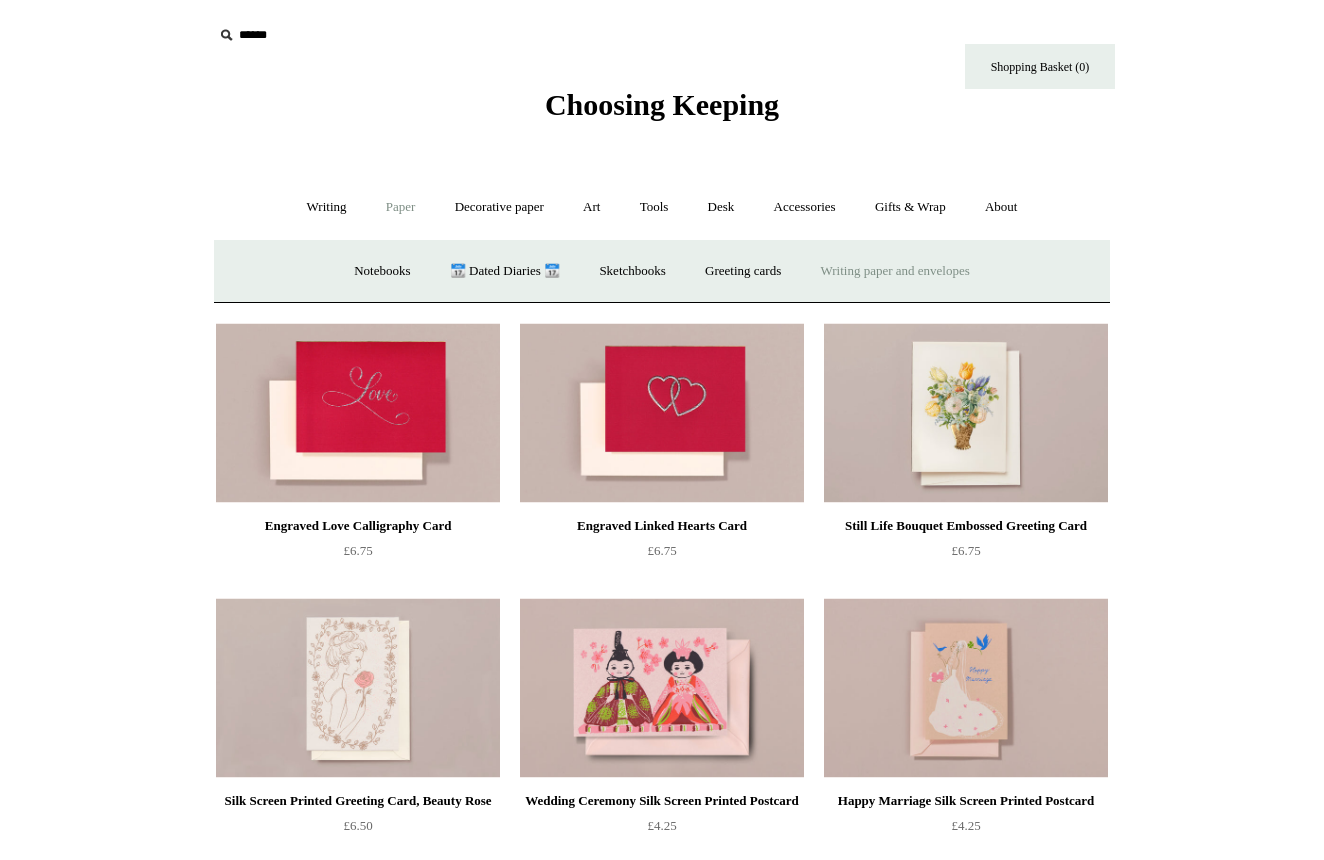 click on "Writing paper and envelopes +" at bounding box center (895, 271) 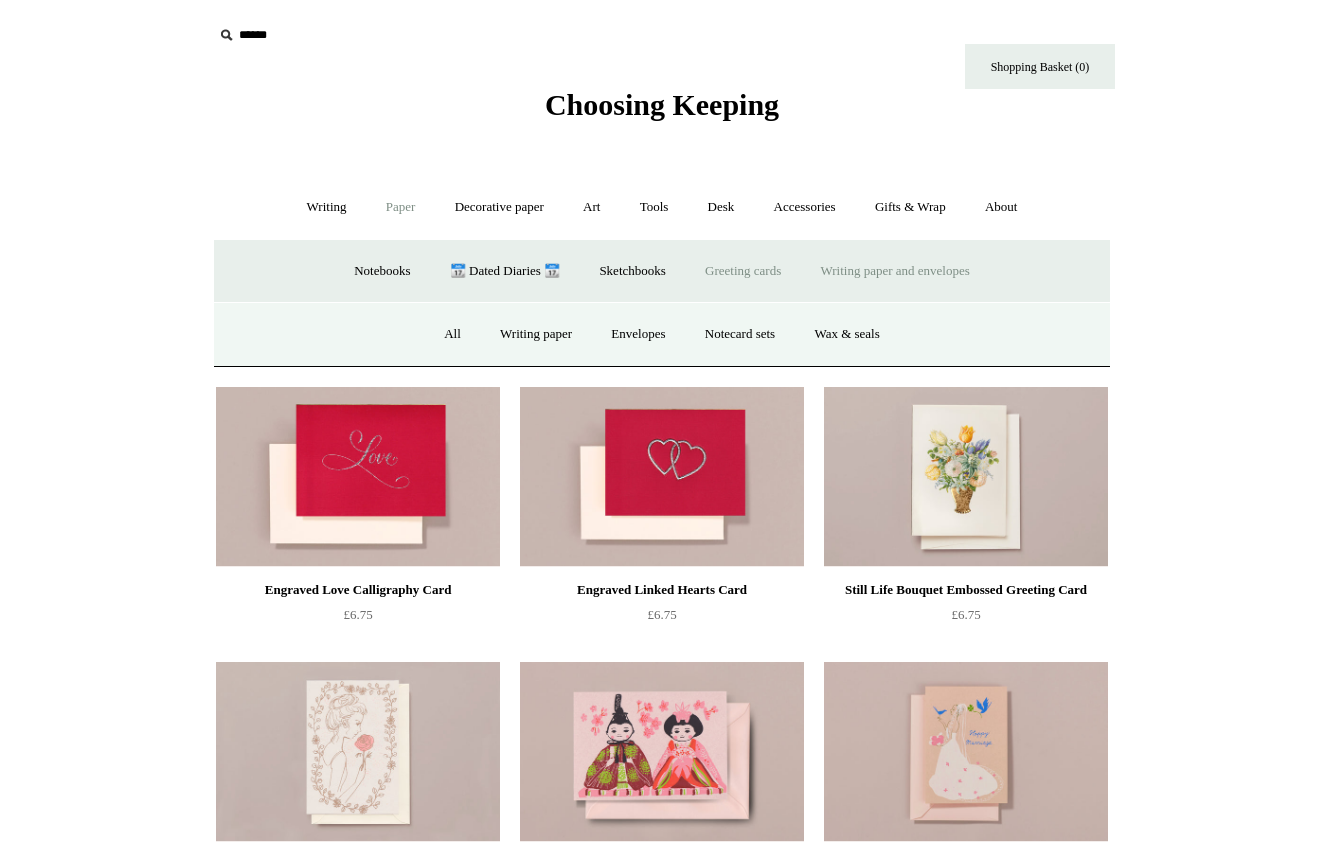 click on "Greeting cards +" at bounding box center (743, 271) 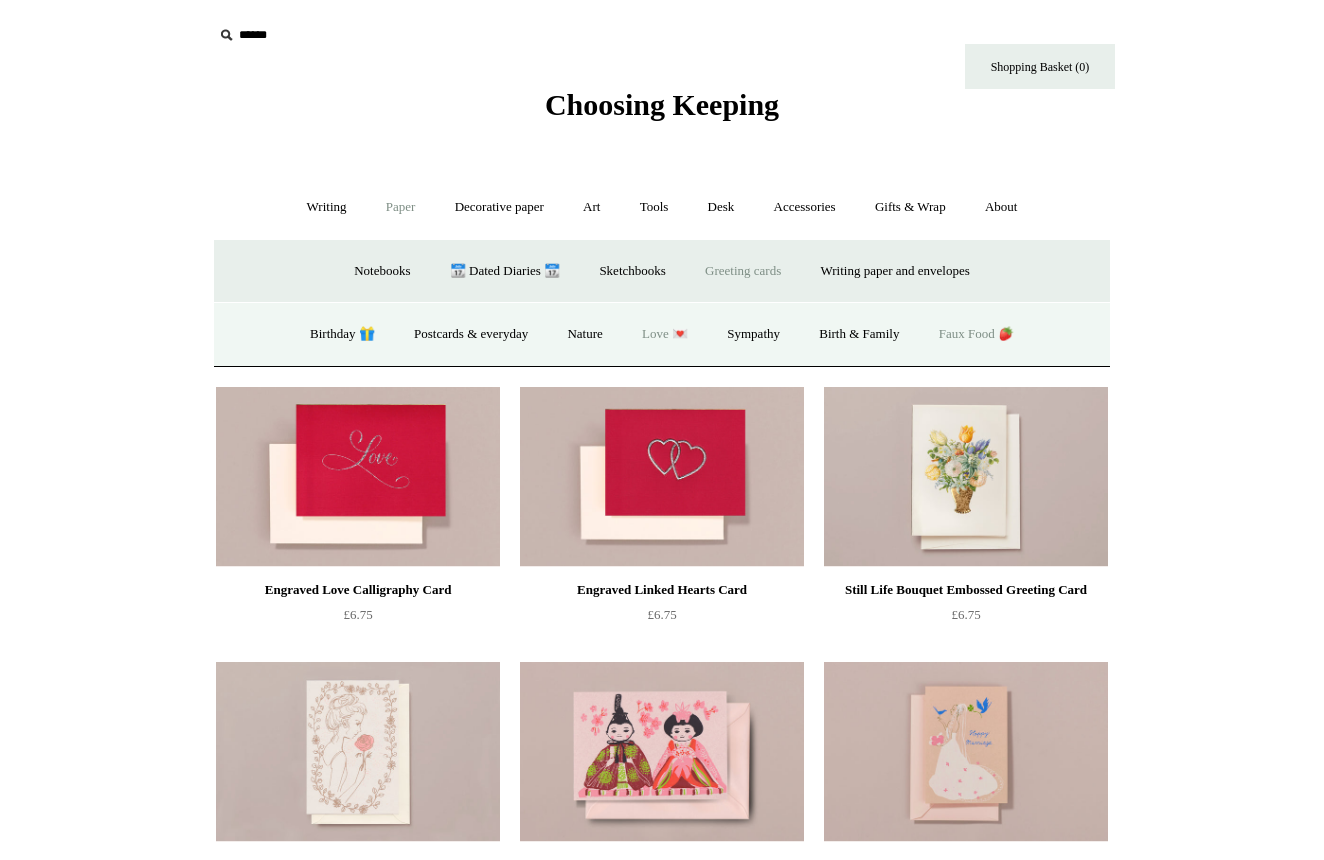 click on "Faux Food 🍓" at bounding box center [976, 334] 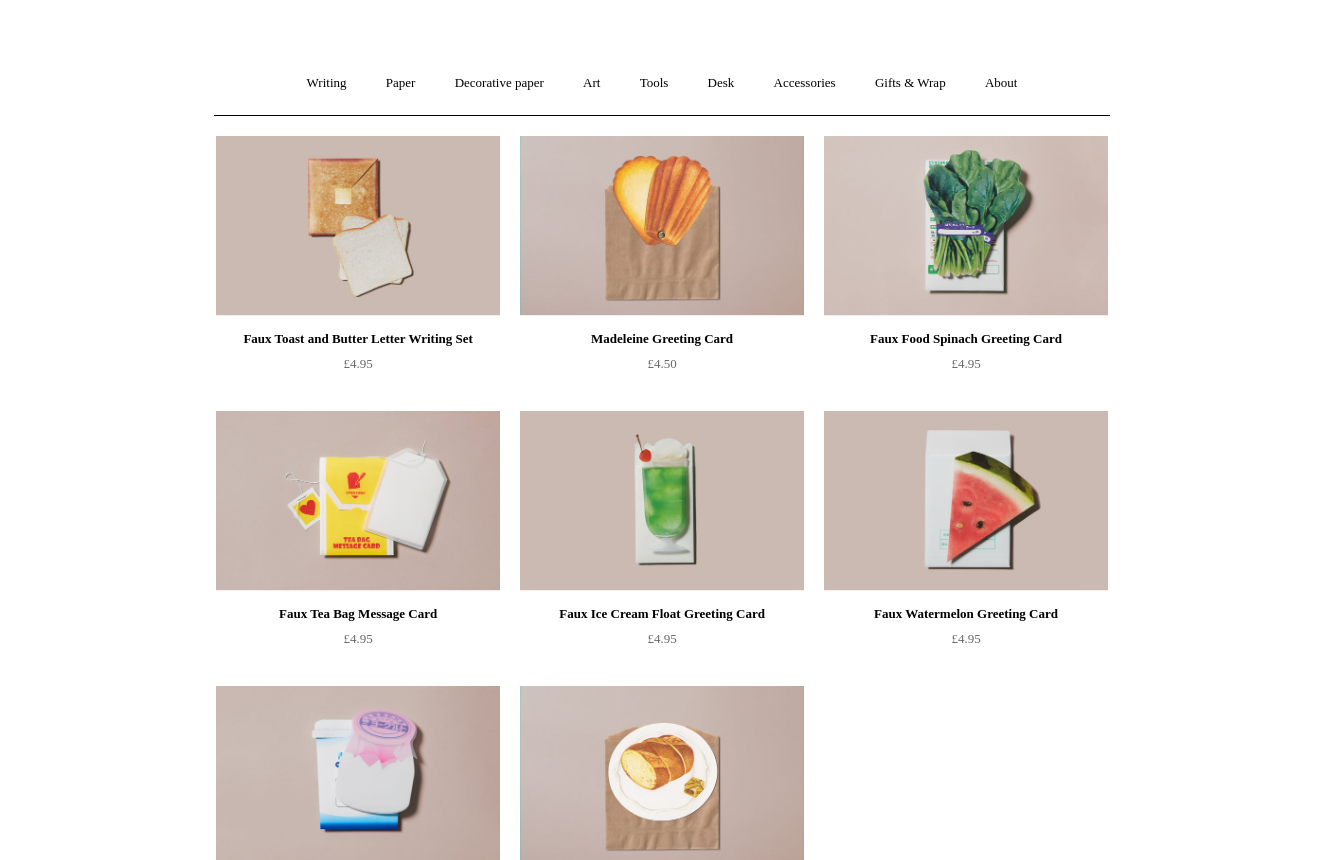 scroll, scrollTop: 91, scrollLeft: 0, axis: vertical 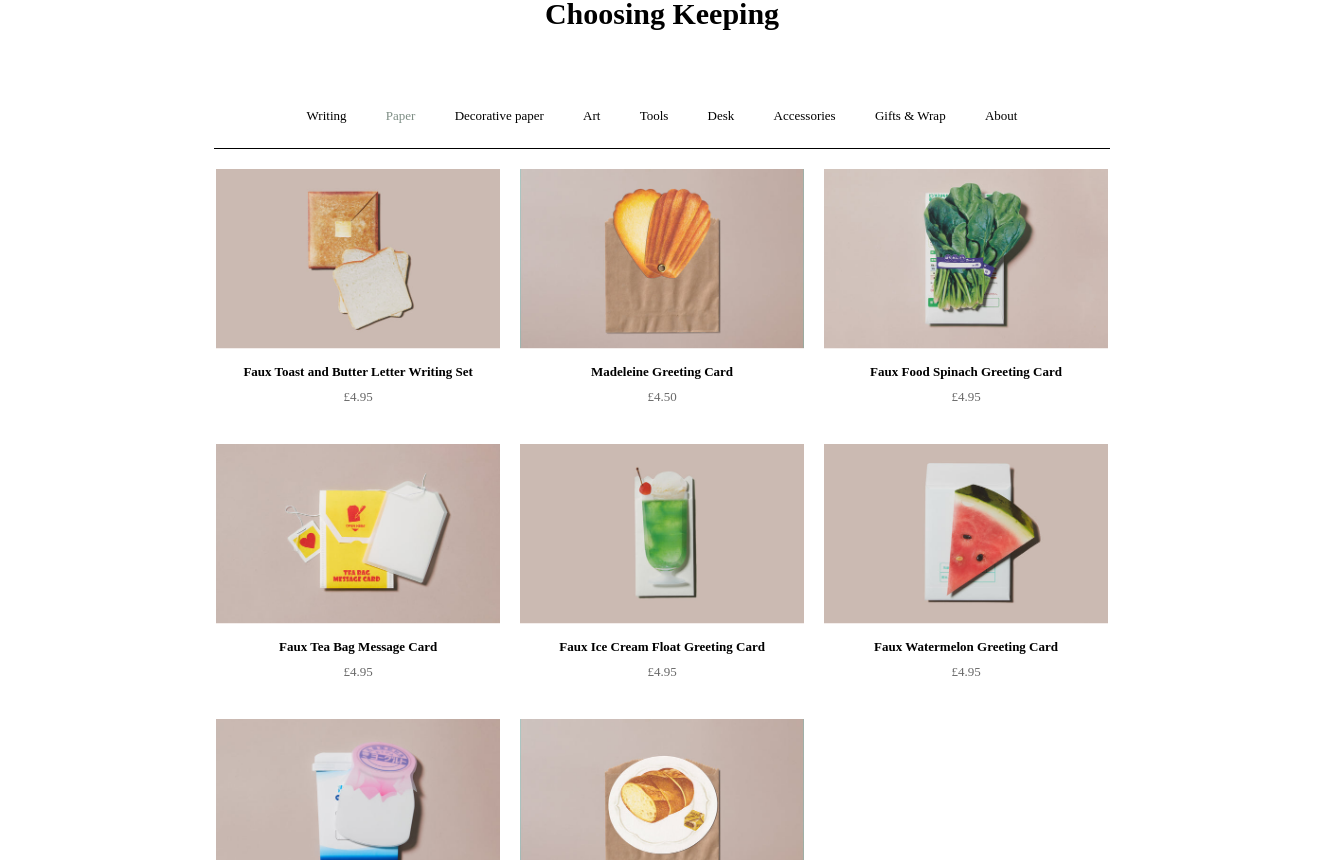 click on "Paper +" at bounding box center (401, 116) 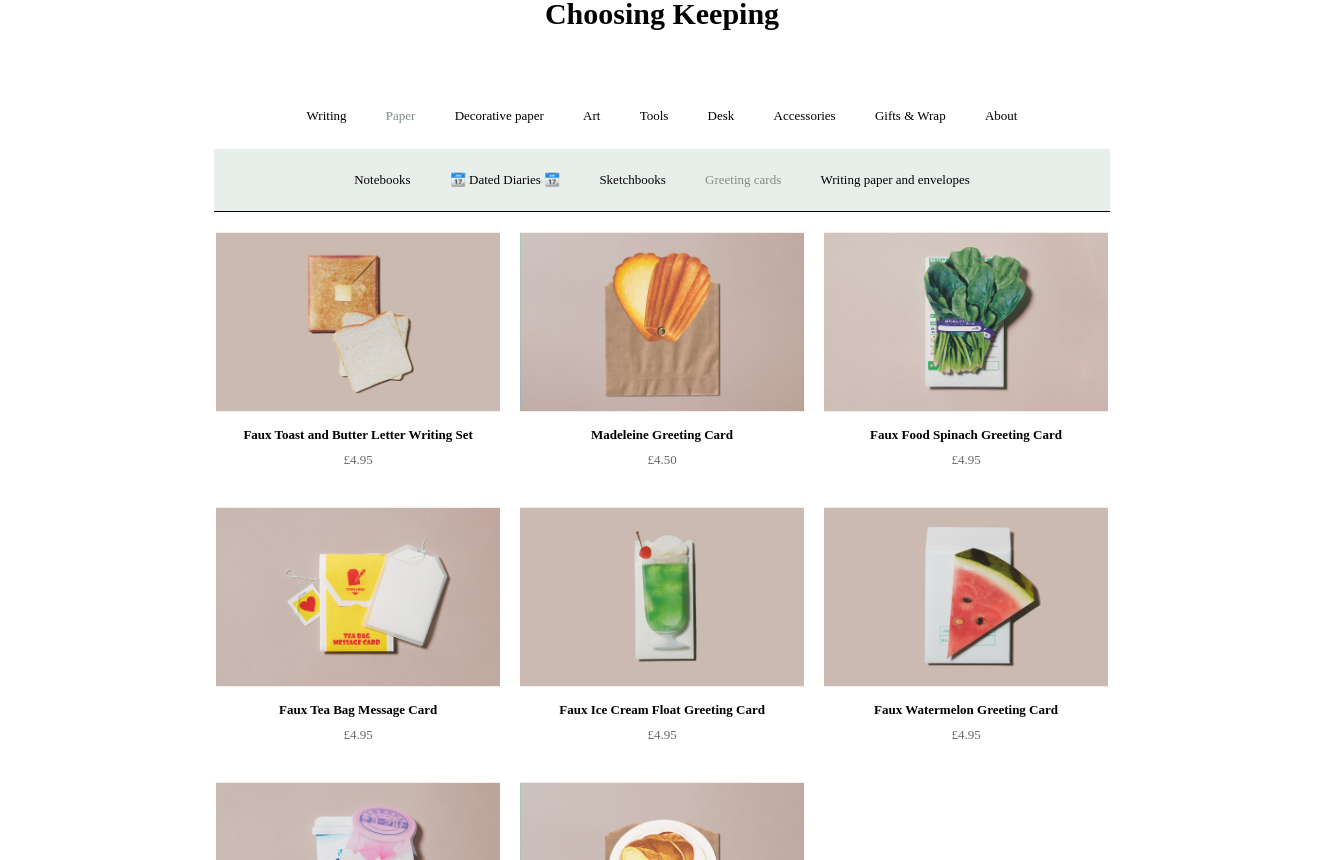click on "Greeting cards +" at bounding box center [743, 180] 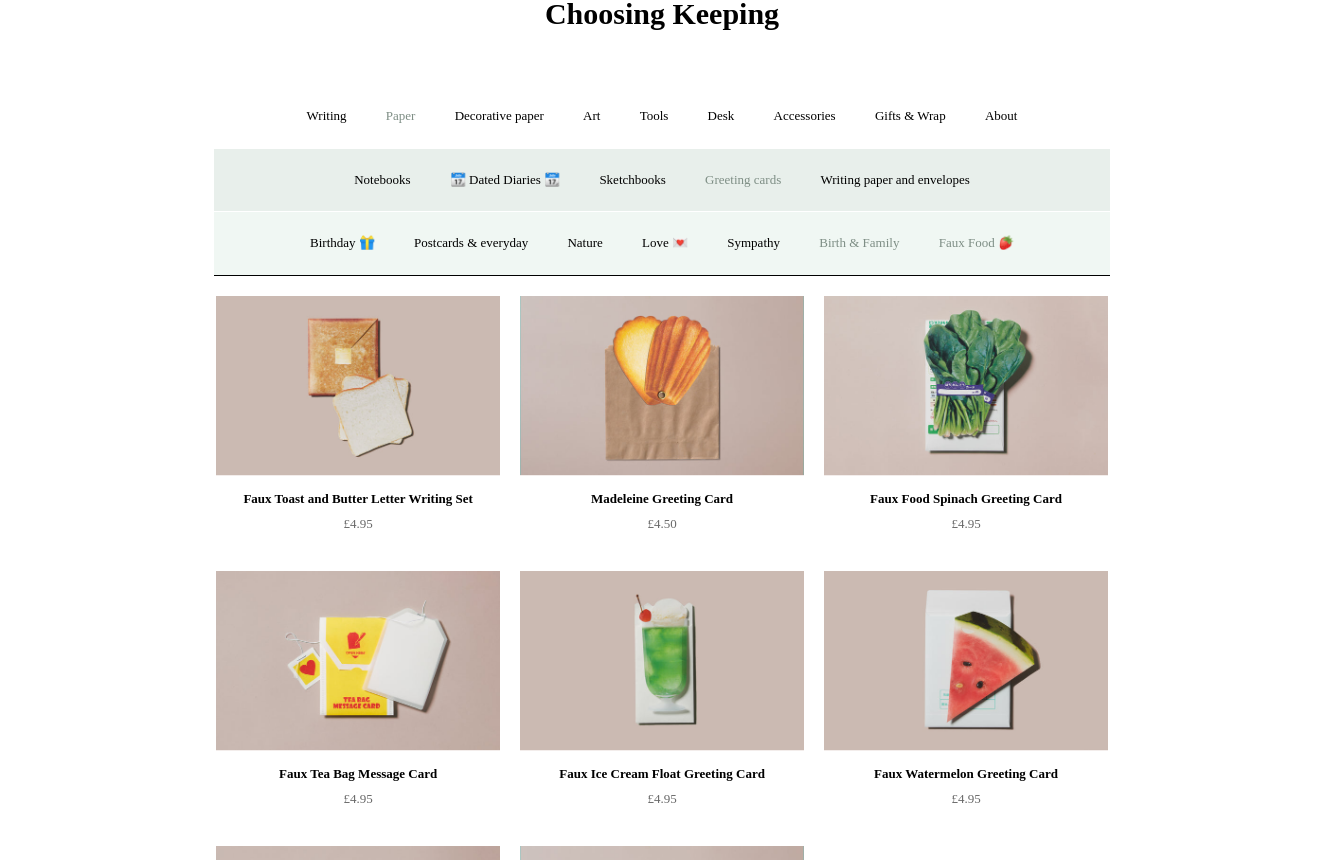 click on "Birth & Family" at bounding box center (859, 243) 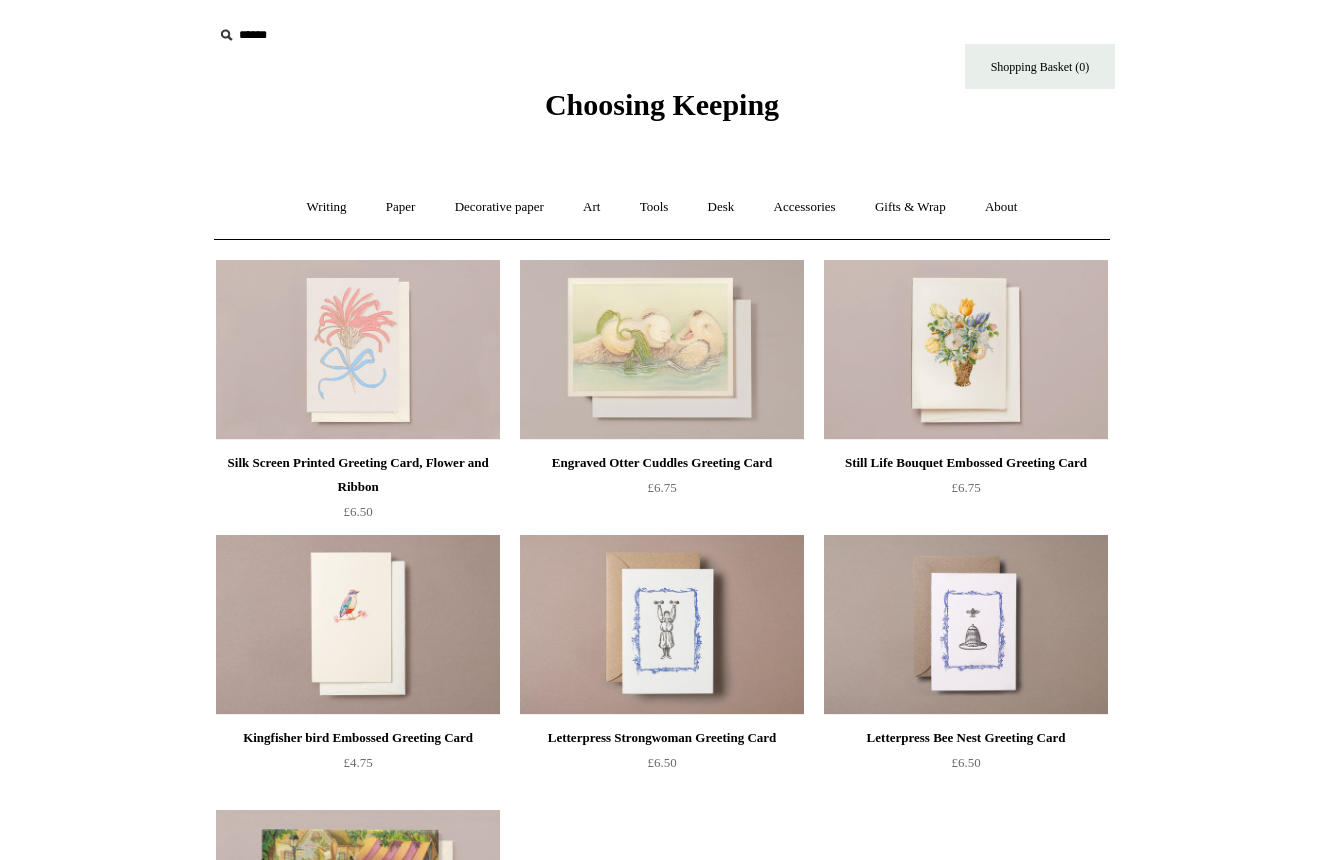 scroll, scrollTop: 0, scrollLeft: 0, axis: both 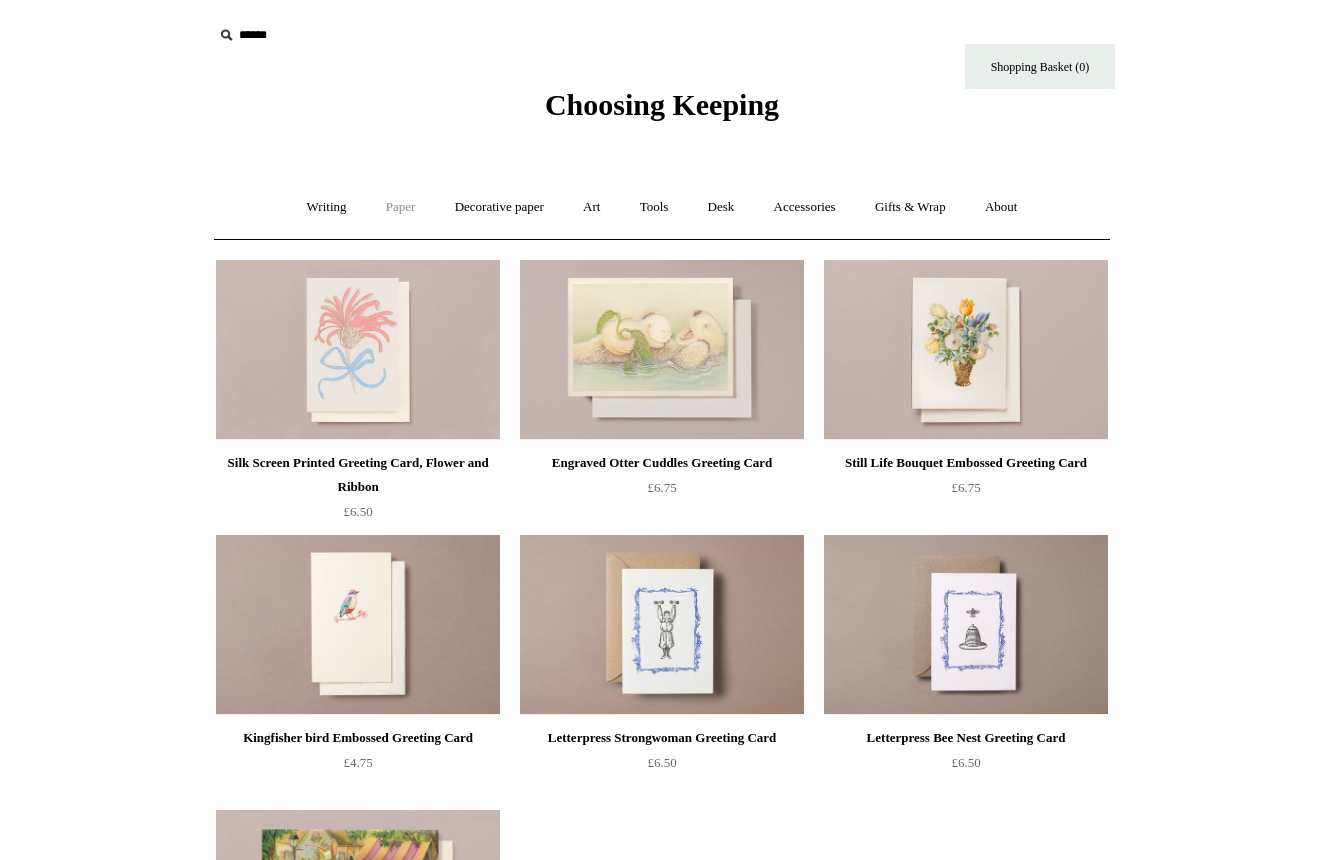 click on "Paper +" at bounding box center [401, 207] 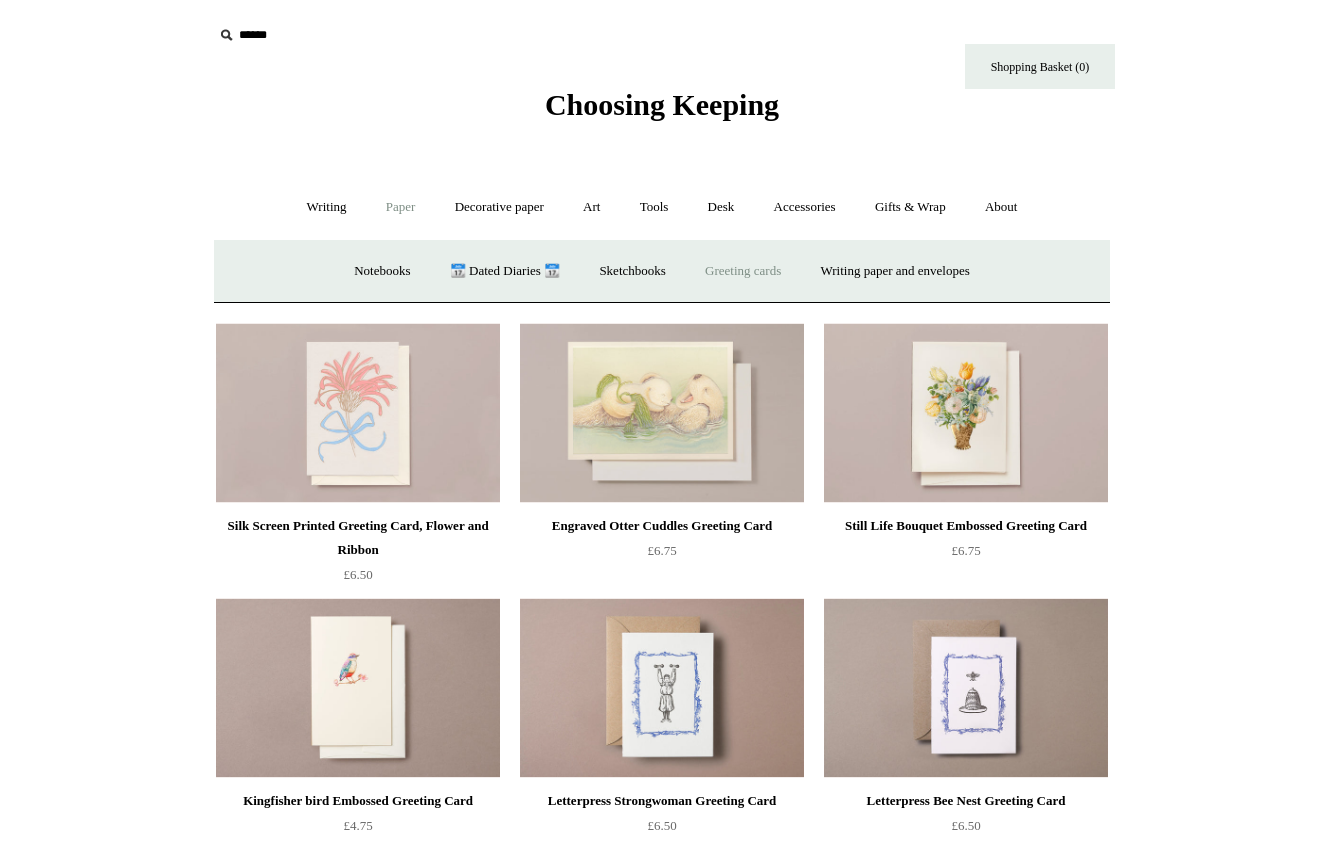 click on "Greeting cards +" at bounding box center (743, 271) 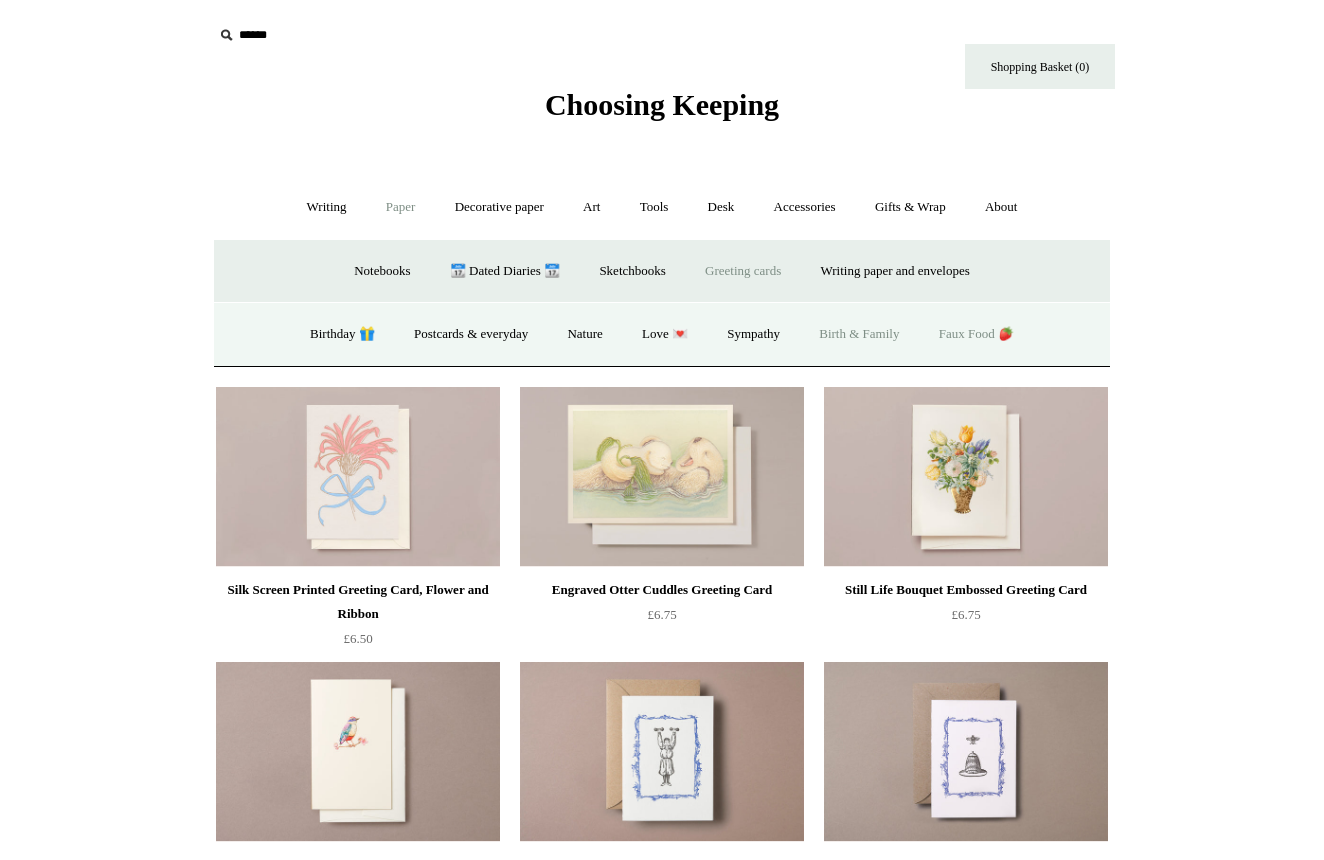click on "Faux Food 🍓" at bounding box center [976, 334] 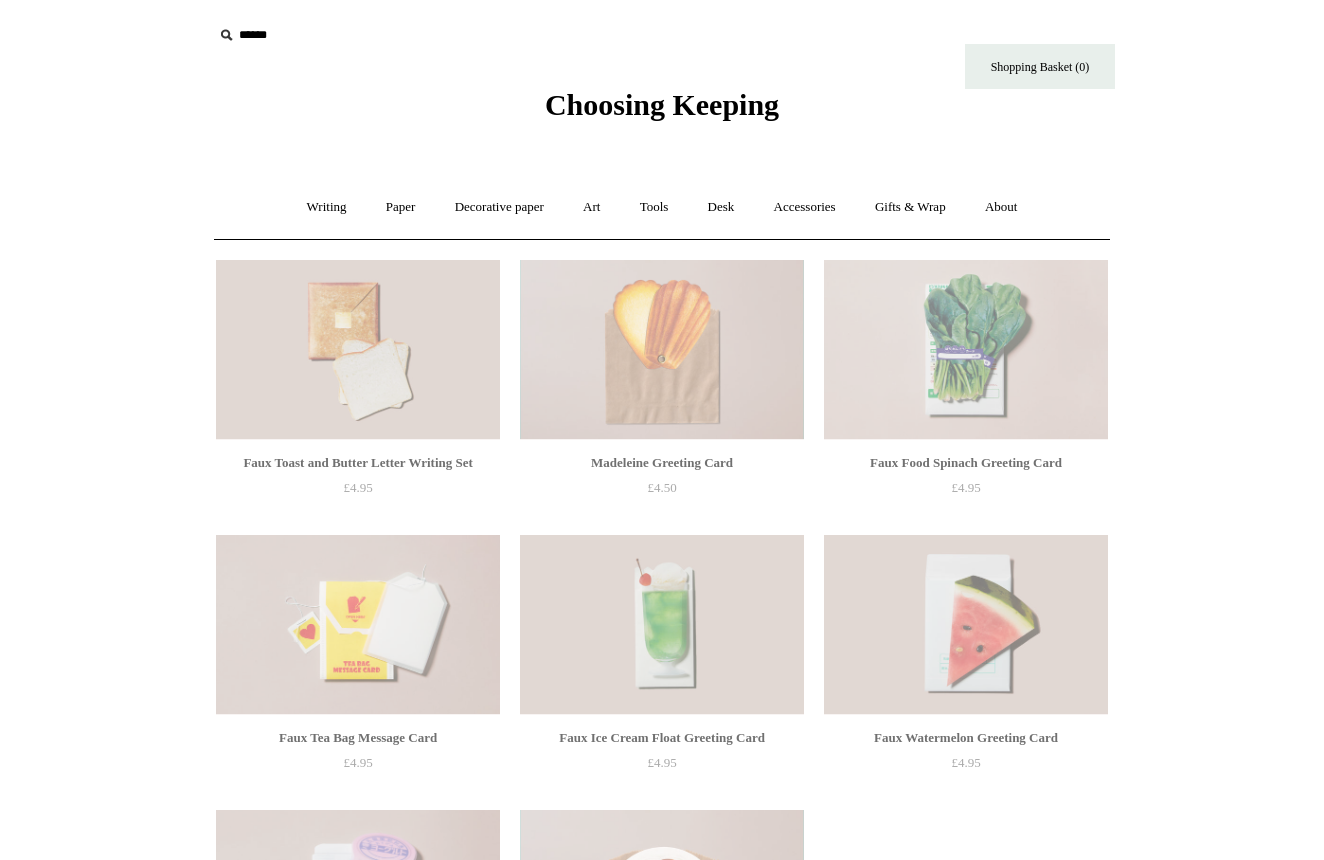 scroll, scrollTop: 0, scrollLeft: 0, axis: both 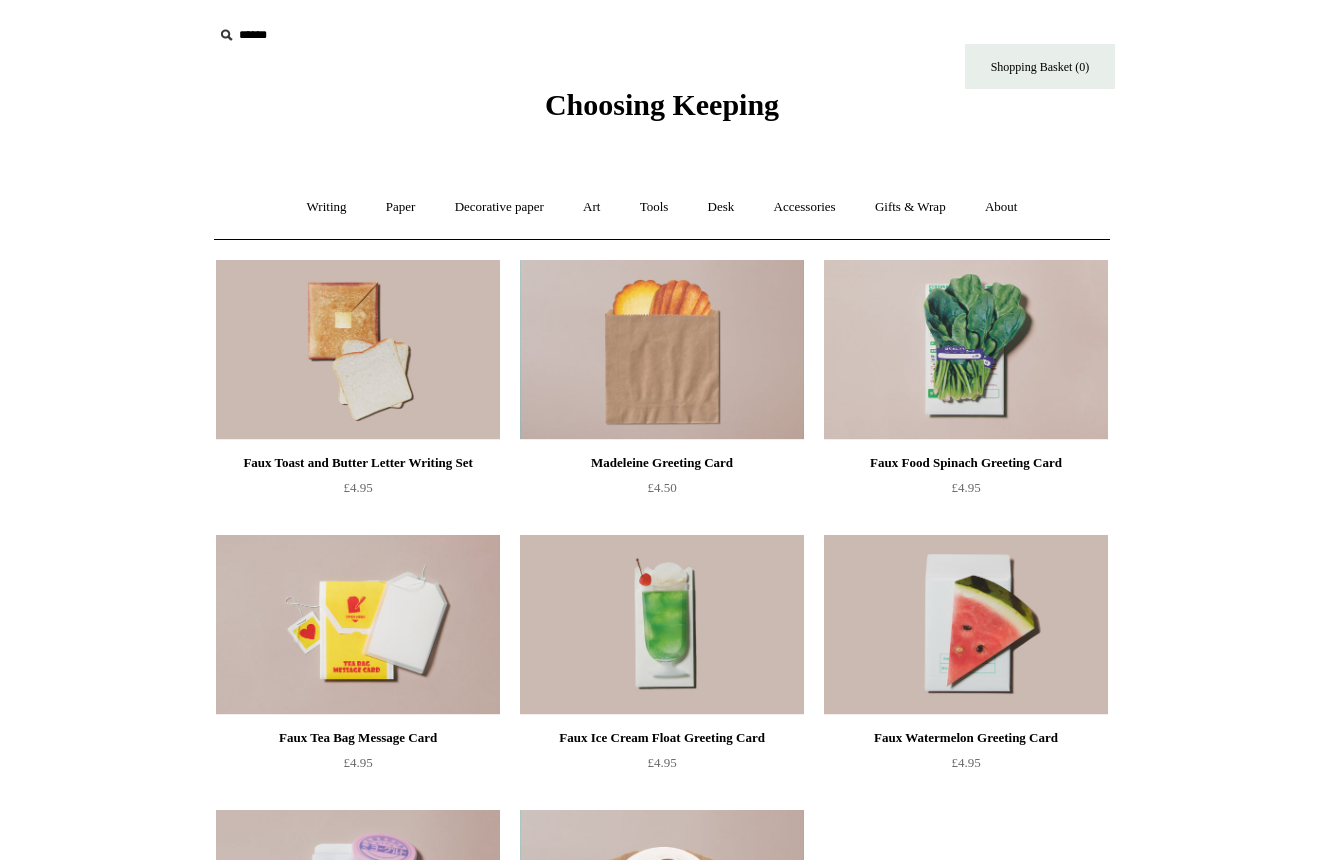 click at bounding box center [662, 350] 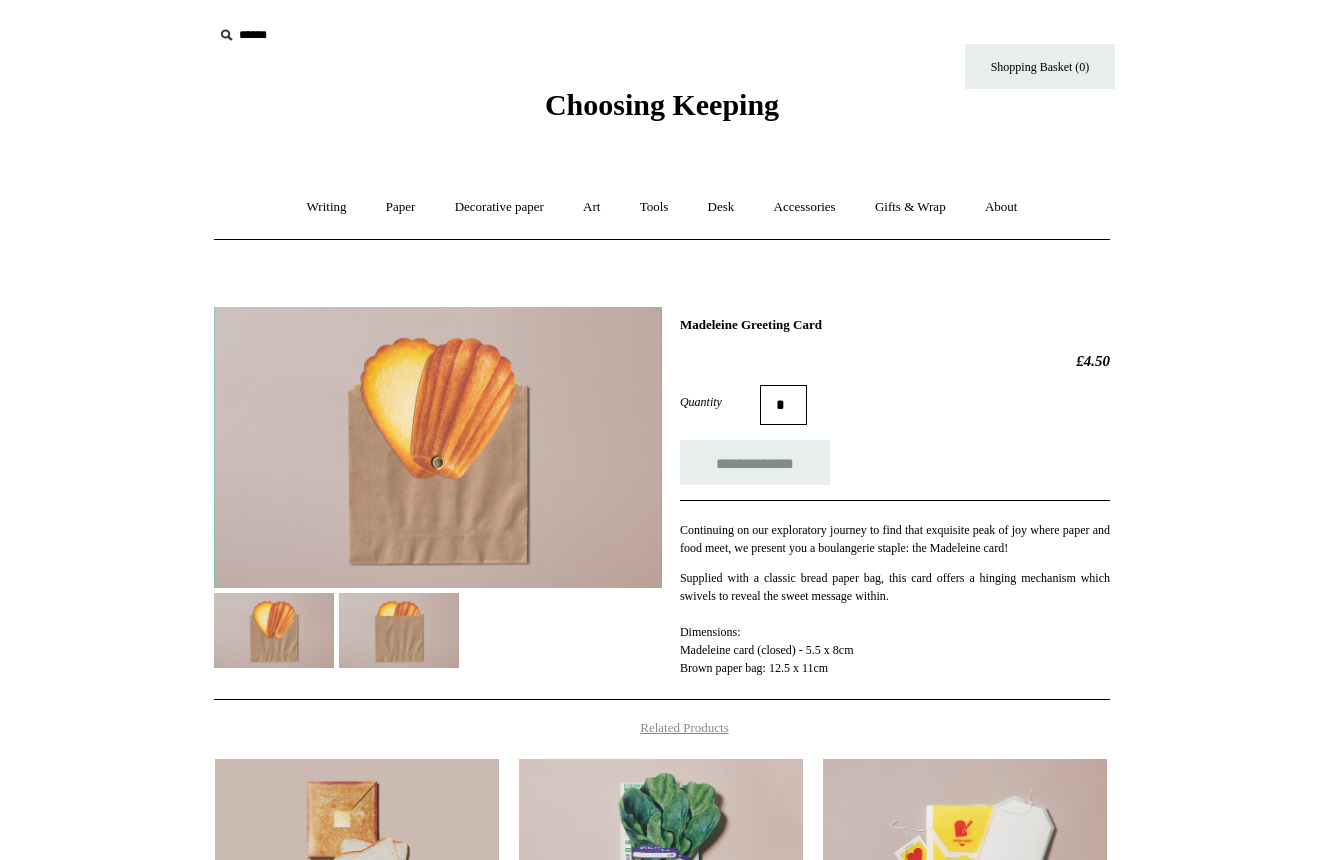 scroll, scrollTop: 0, scrollLeft: 0, axis: both 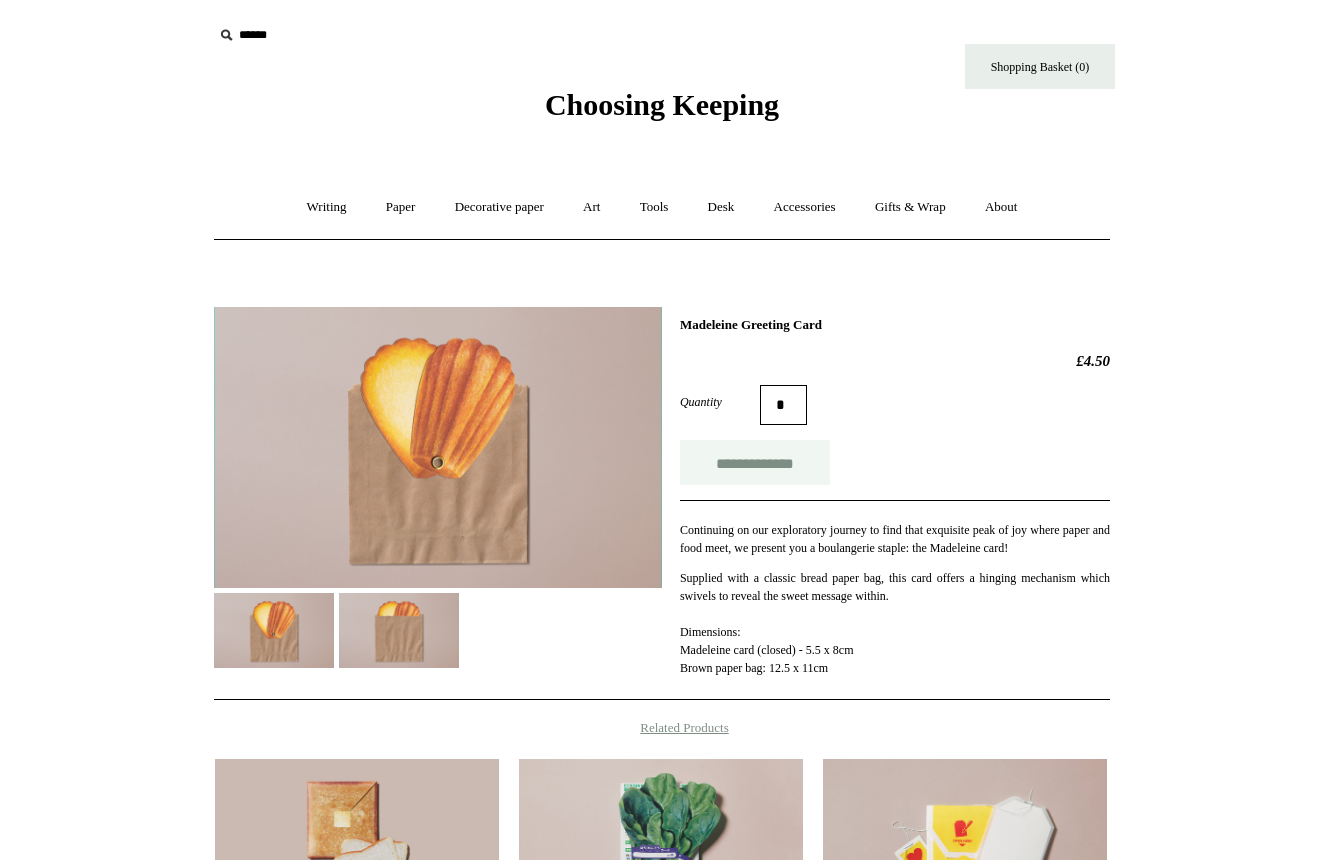 click on "**********" at bounding box center [755, 462] 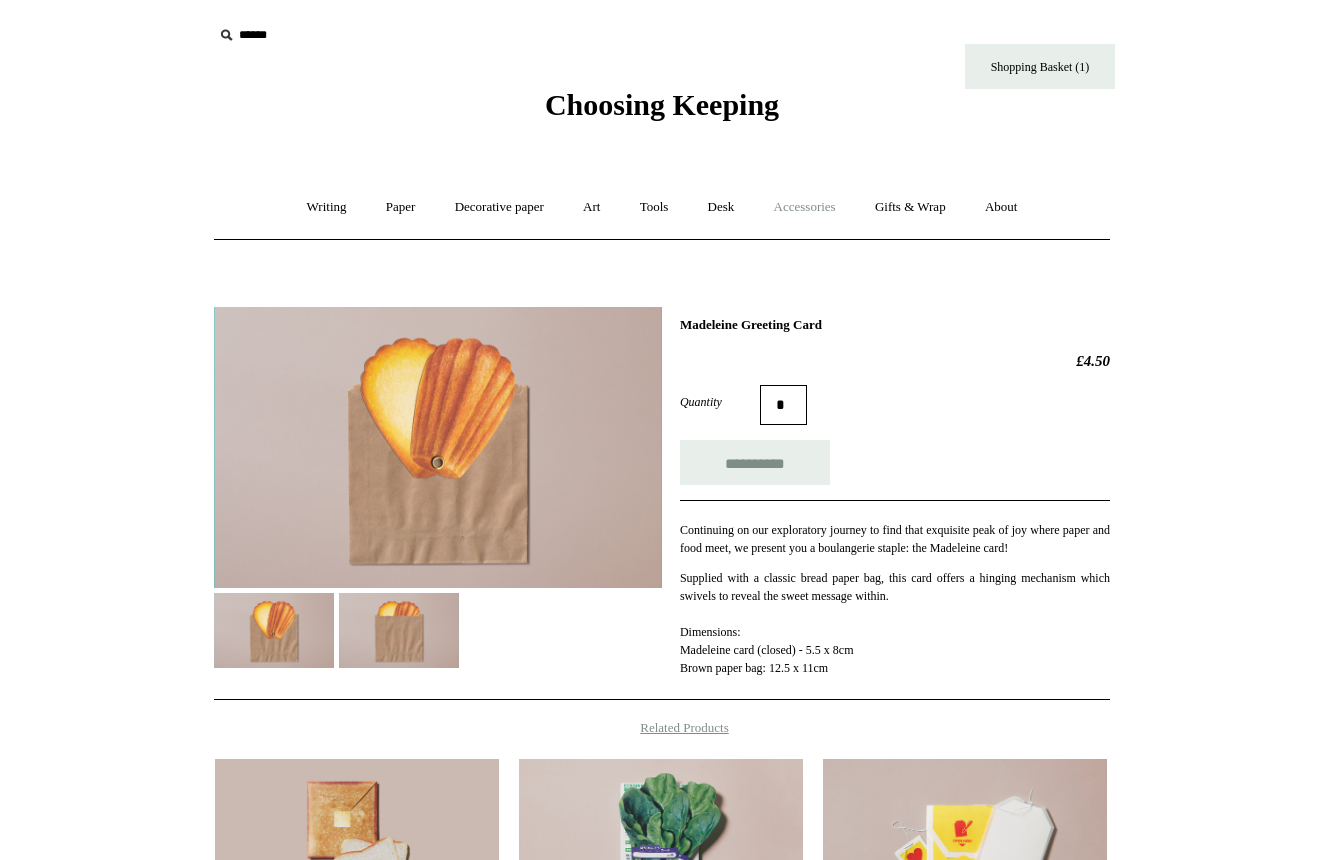 click on "Accessories +" at bounding box center [805, 207] 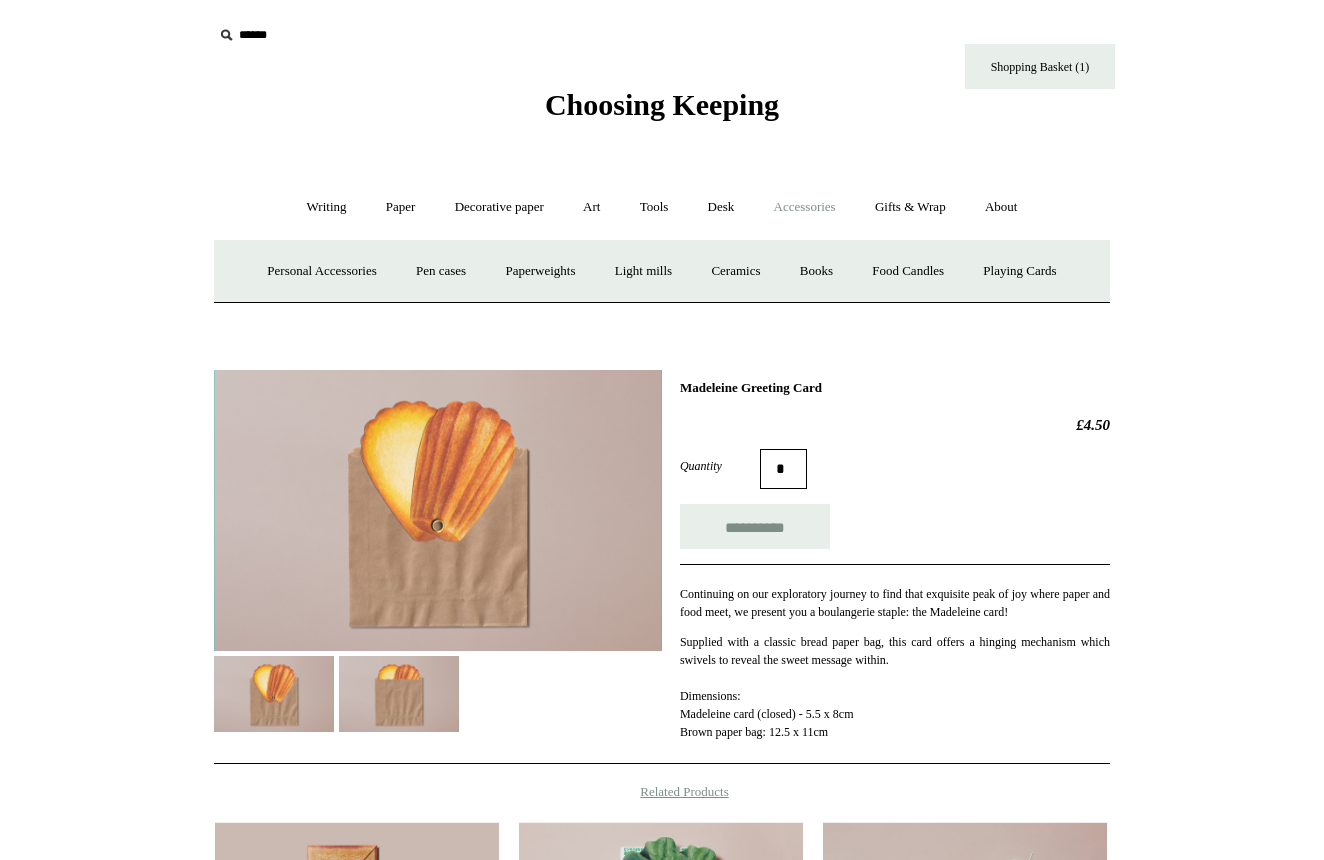 type on "**********" 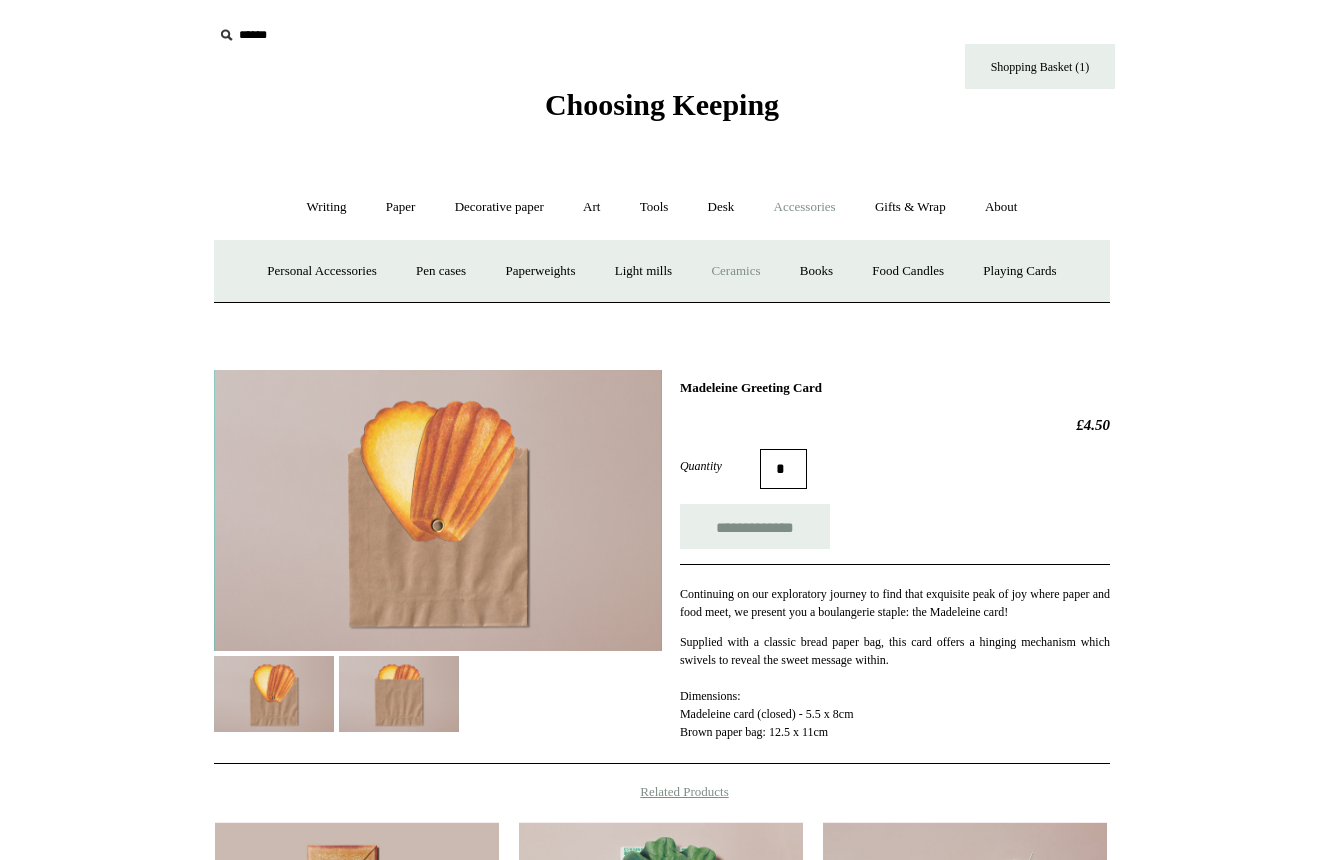 click on "Ceramics  +" at bounding box center [735, 271] 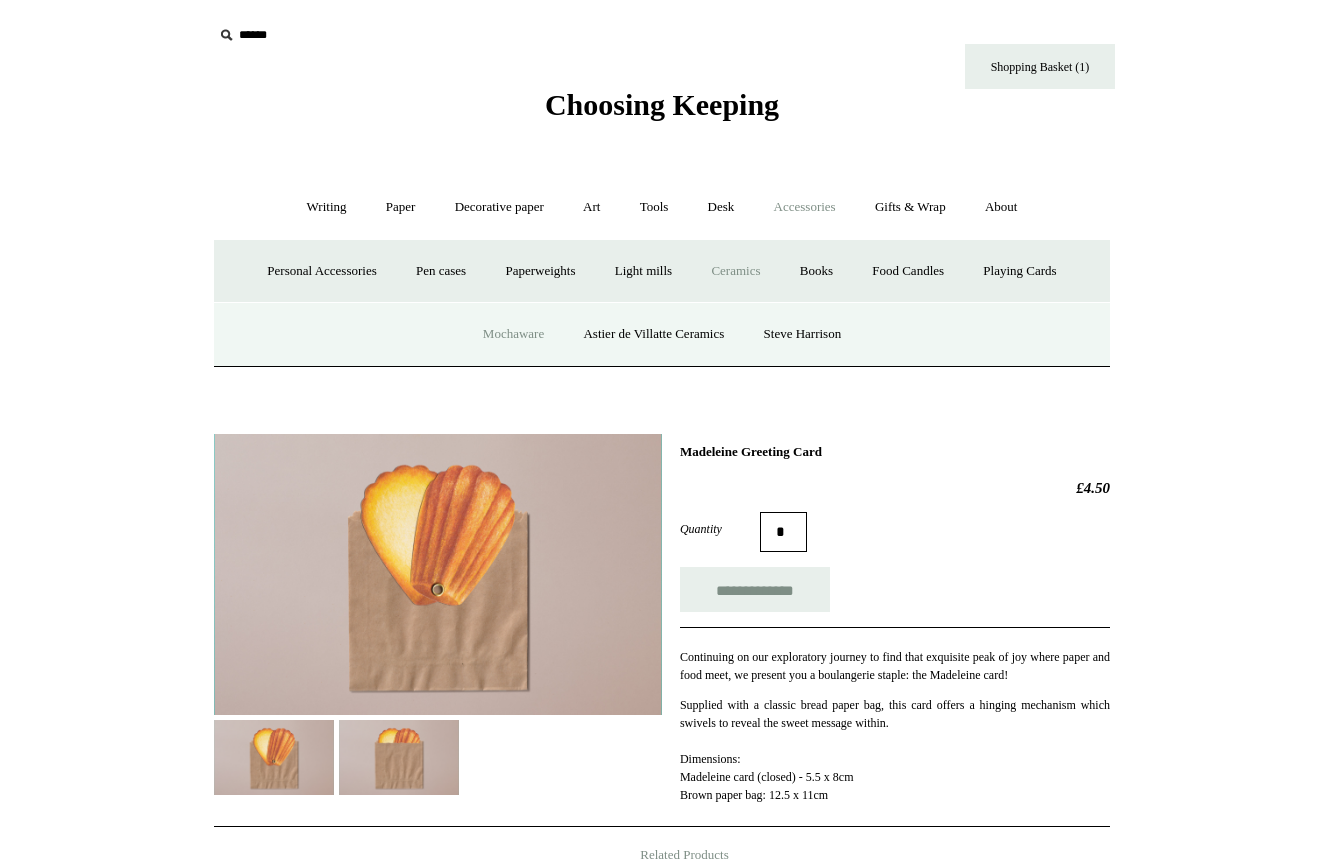 click on "Mochaware" at bounding box center [513, 334] 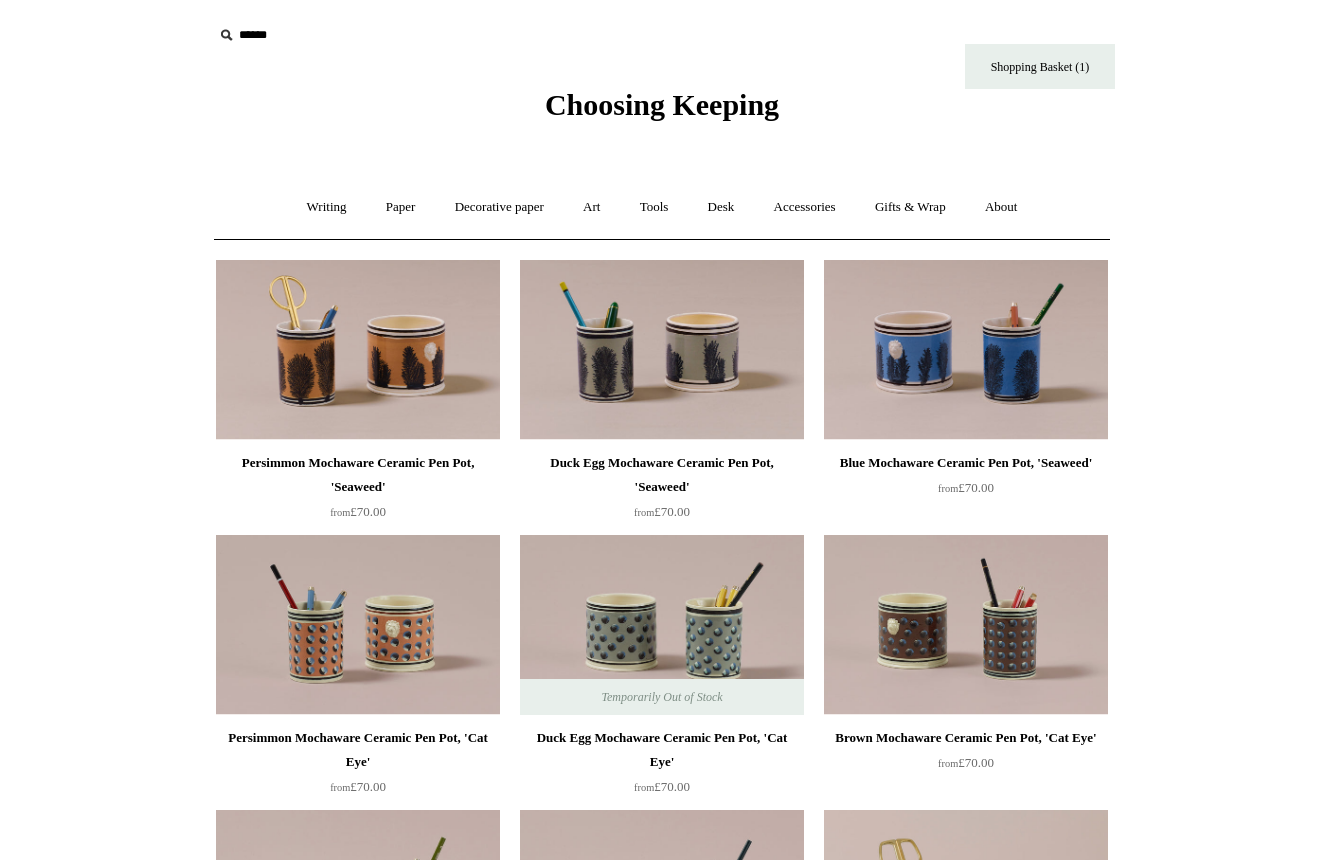 scroll, scrollTop: 0, scrollLeft: 0, axis: both 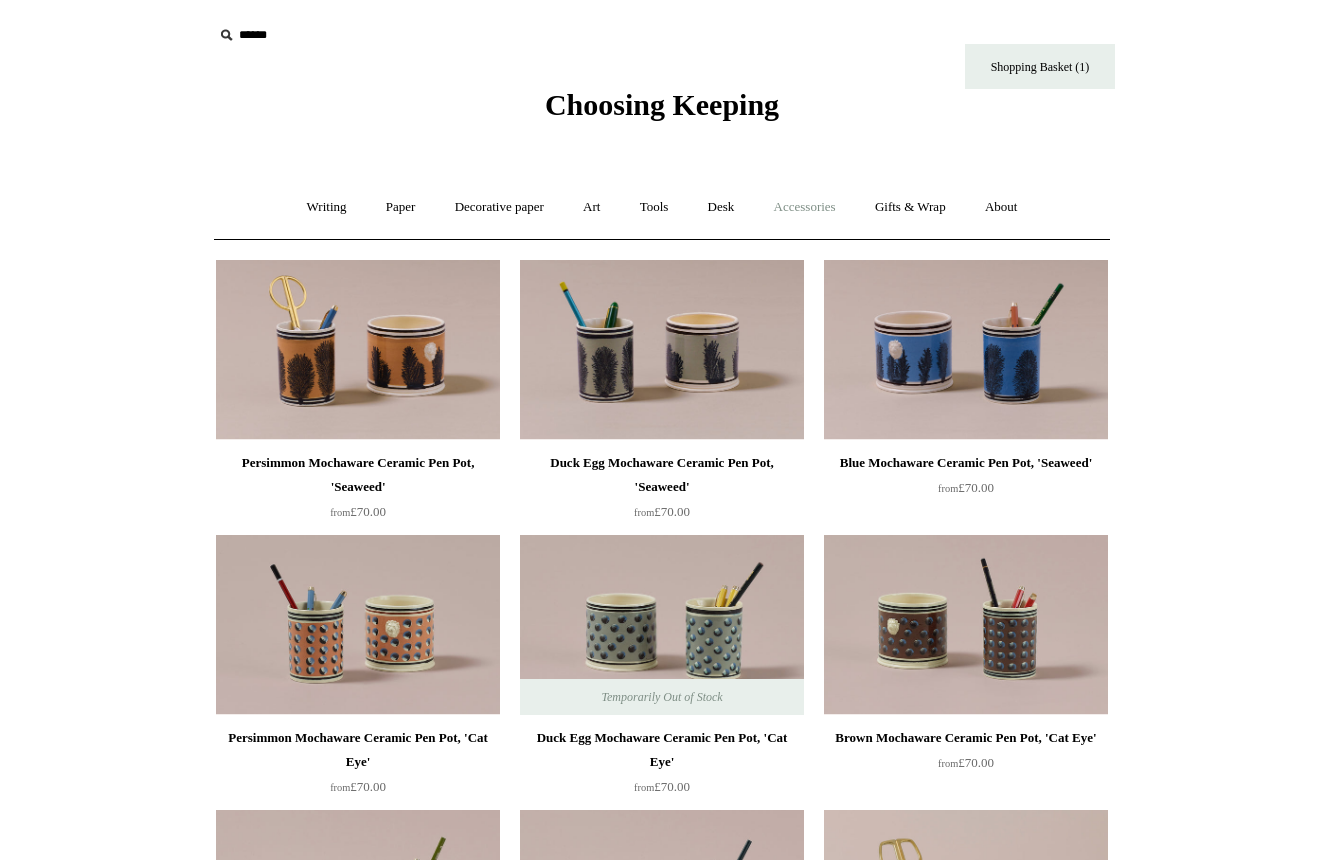 click on "Accessories +" at bounding box center [805, 207] 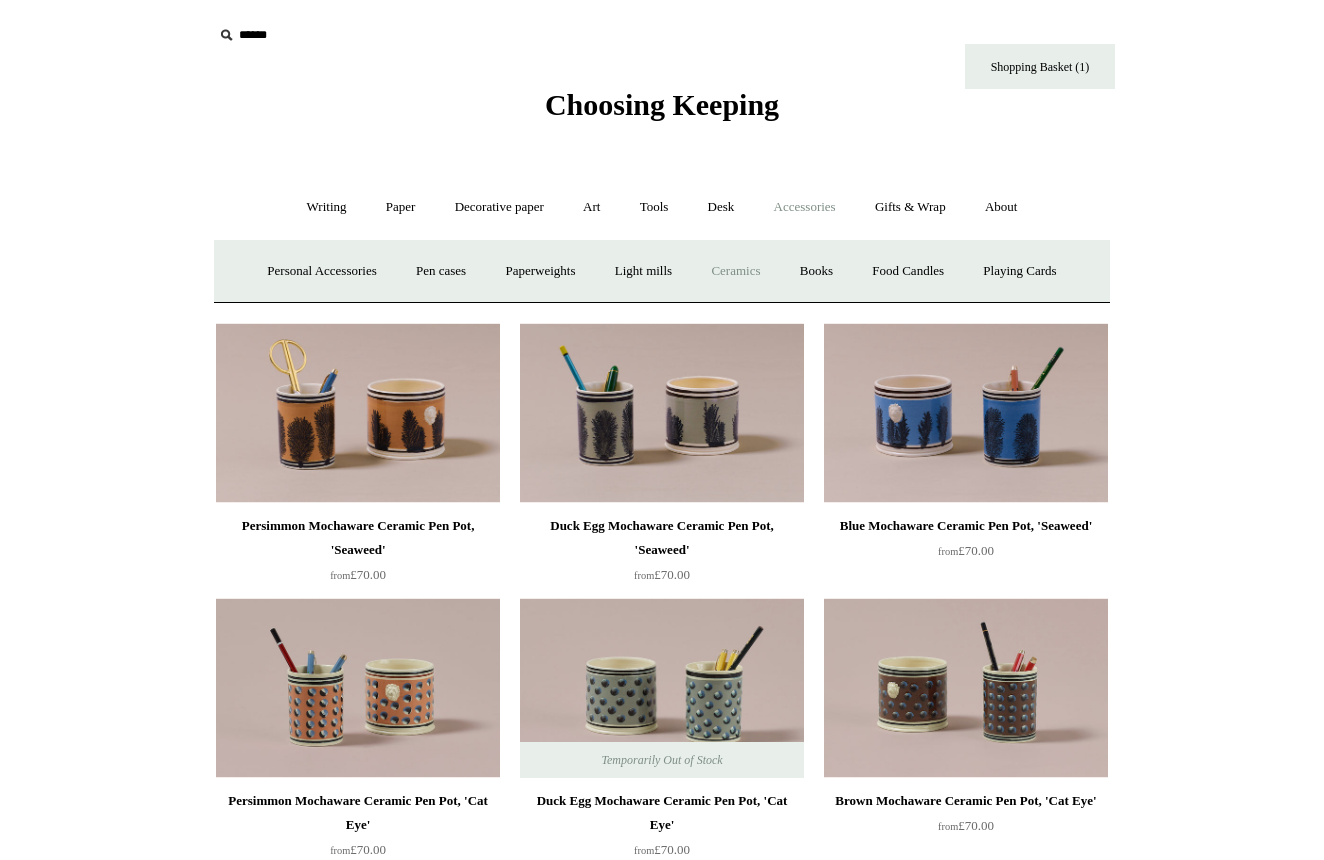 click on "Ceramics  +" at bounding box center [735, 271] 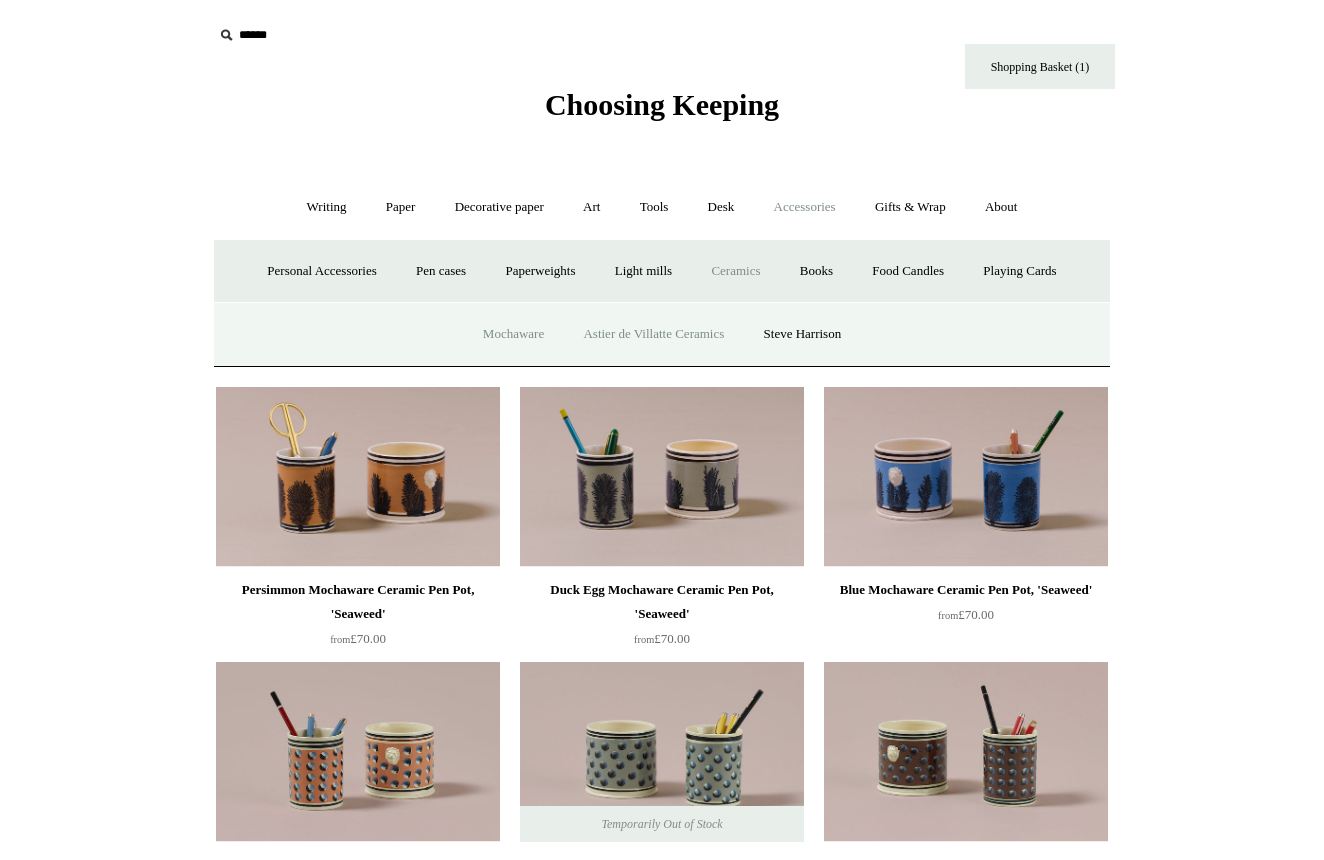 click on "Astier de Villatte Ceramics" at bounding box center [653, 334] 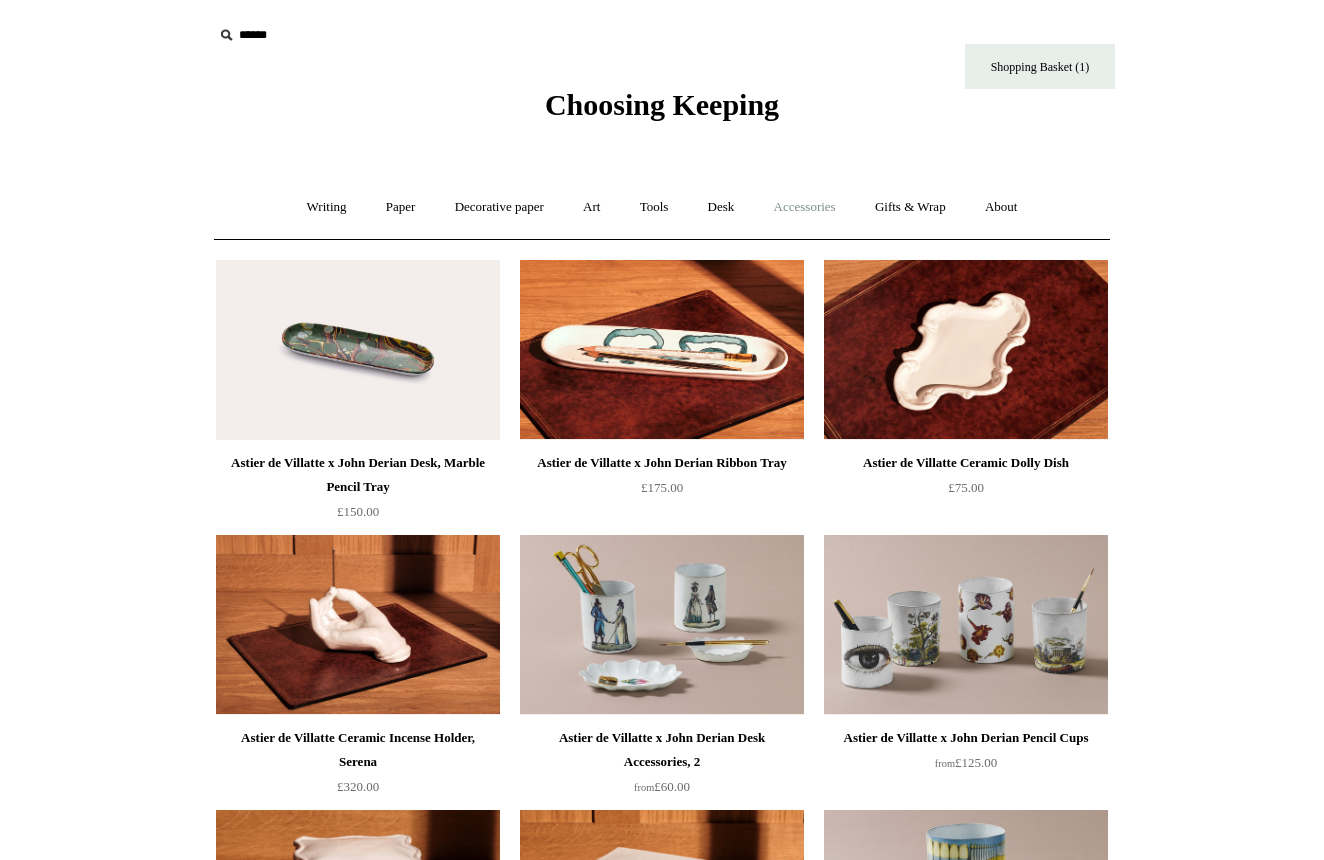 scroll, scrollTop: 0, scrollLeft: 0, axis: both 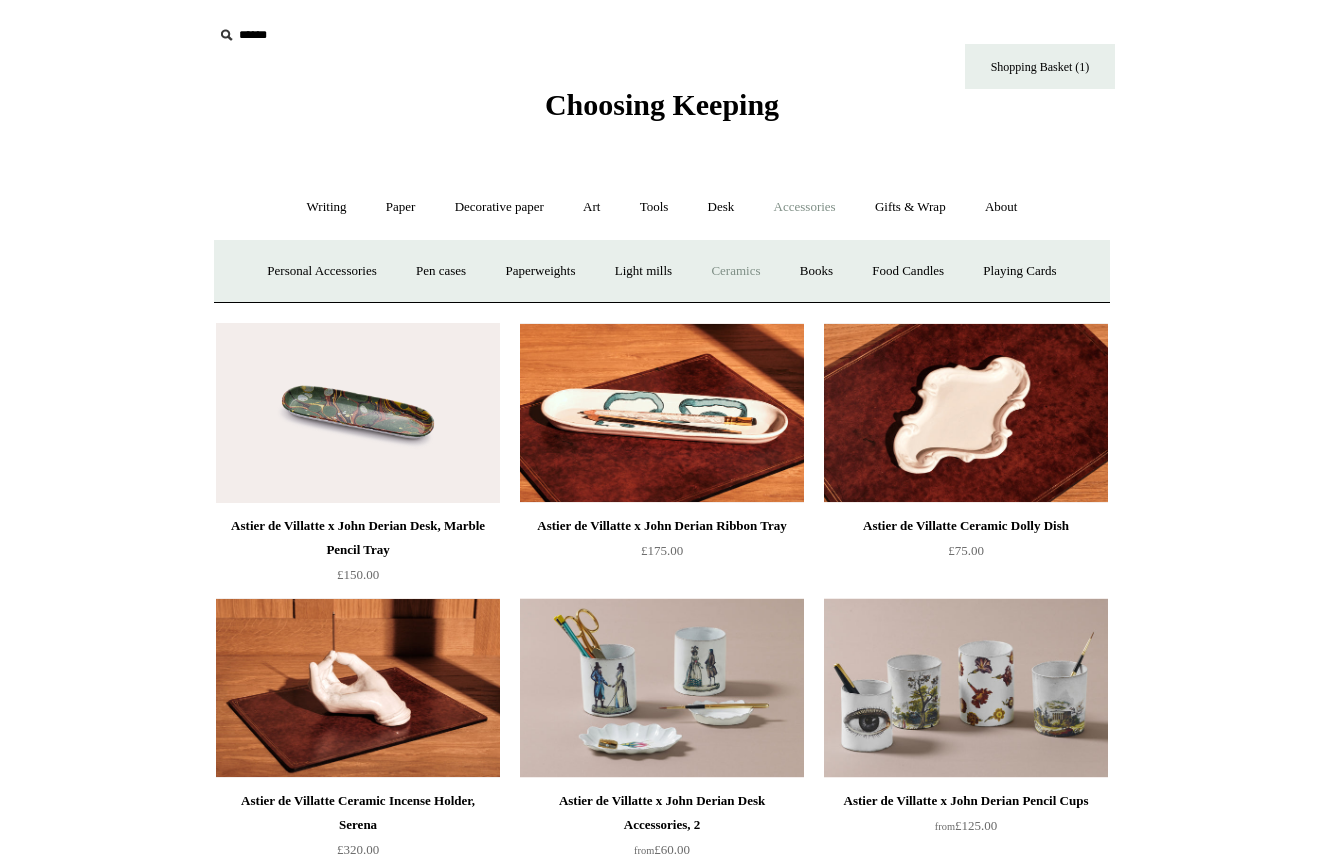 click on "Ceramics  +" at bounding box center [735, 271] 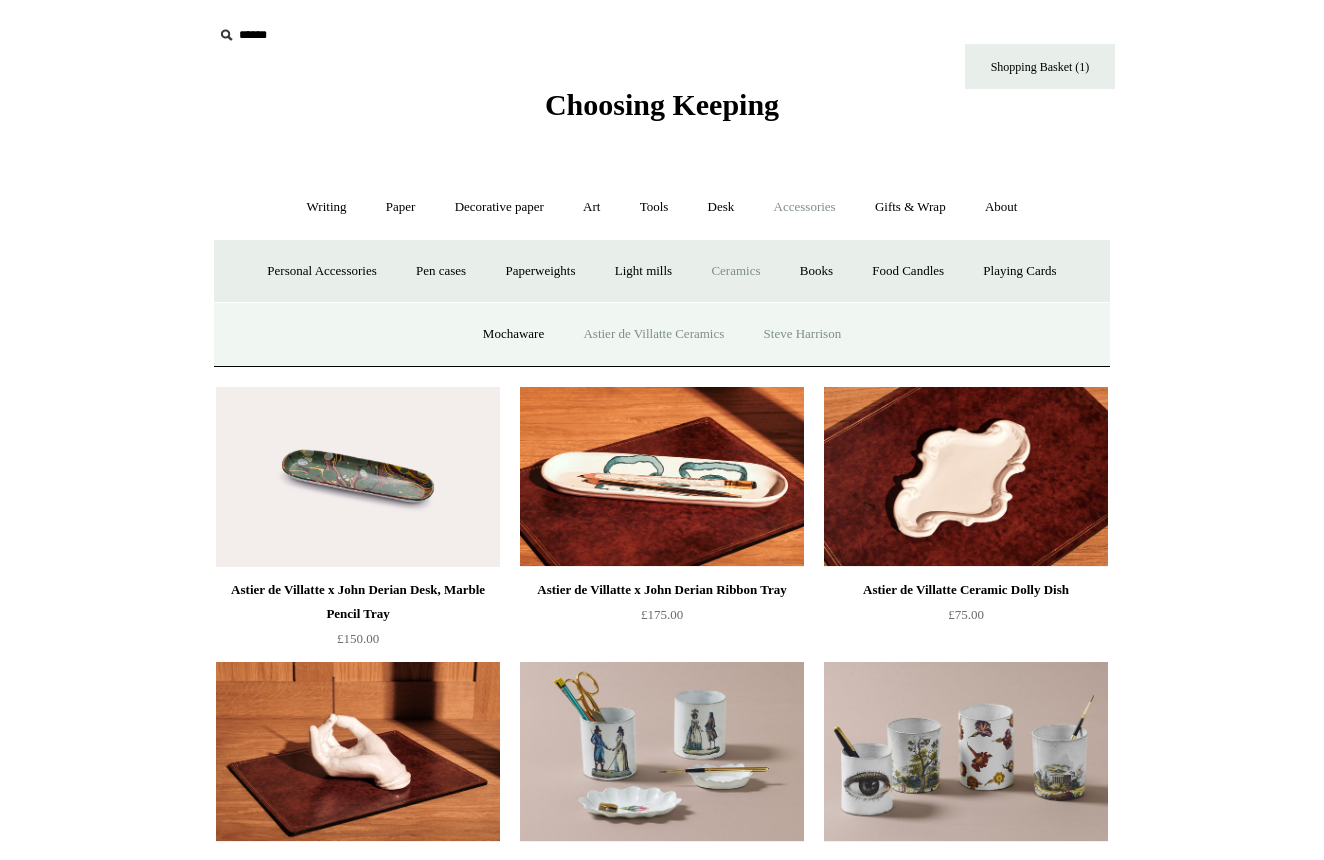 click on "Steve Harrison" at bounding box center (803, 334) 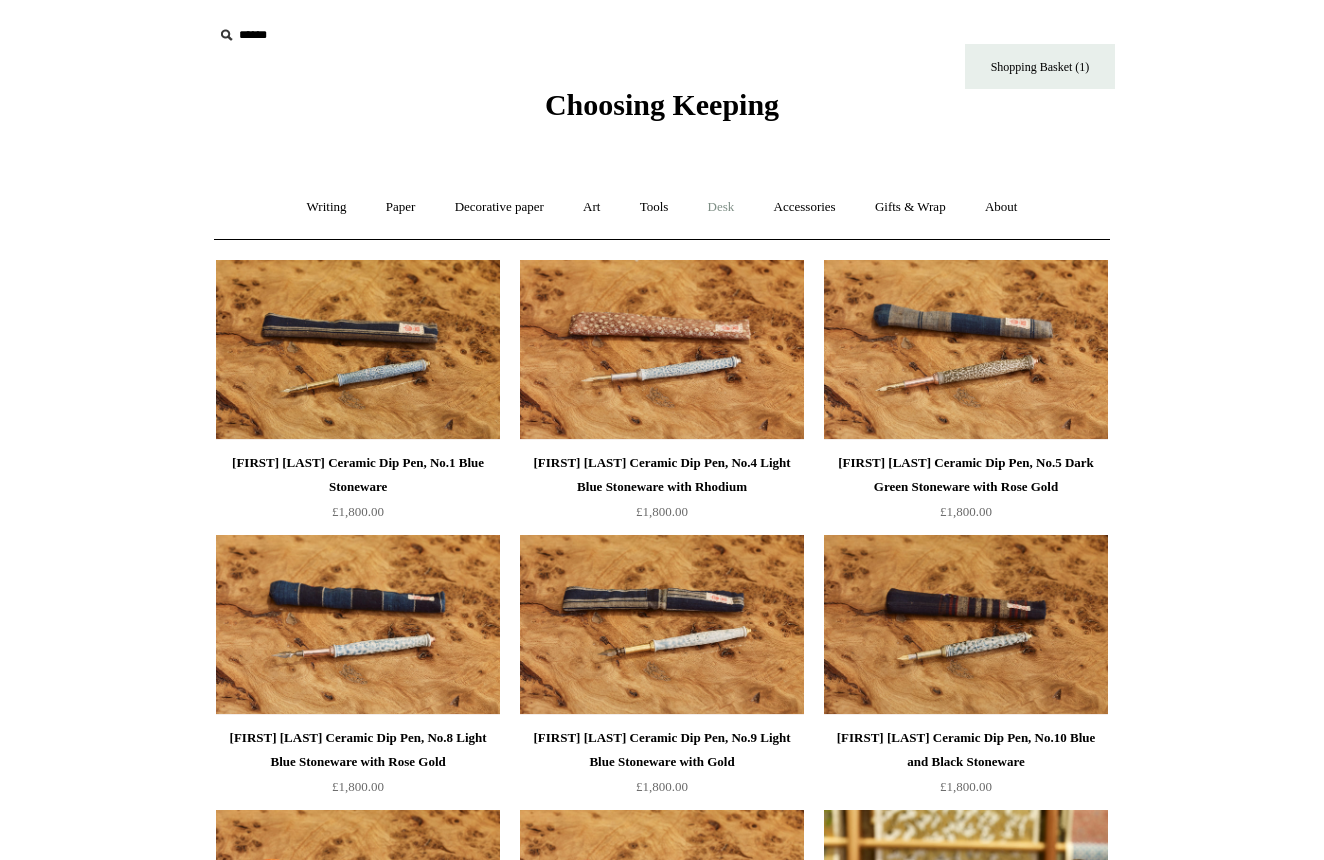 scroll, scrollTop: 0, scrollLeft: 0, axis: both 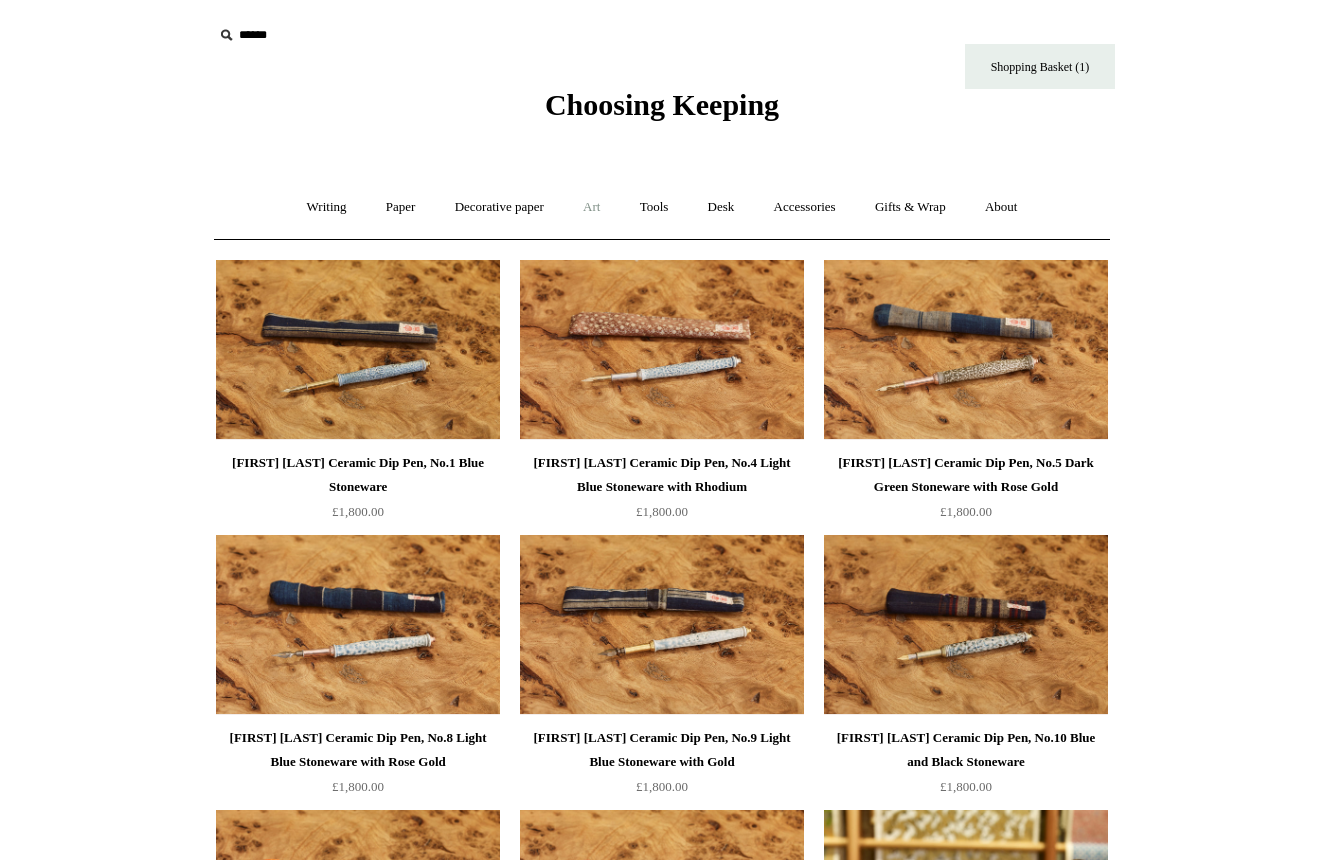 click on "Art +" at bounding box center [591, 207] 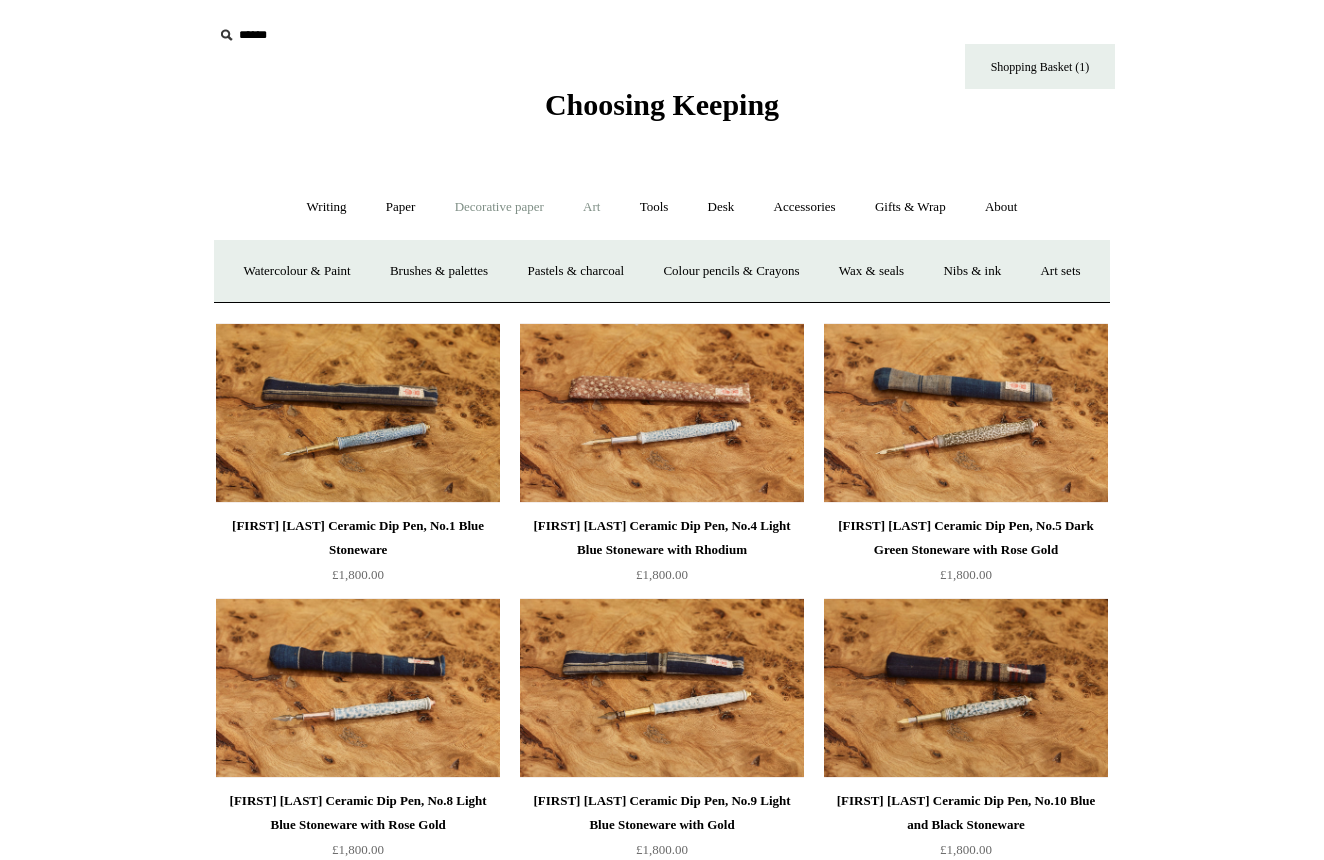 click on "Decorative paper +" at bounding box center (499, 207) 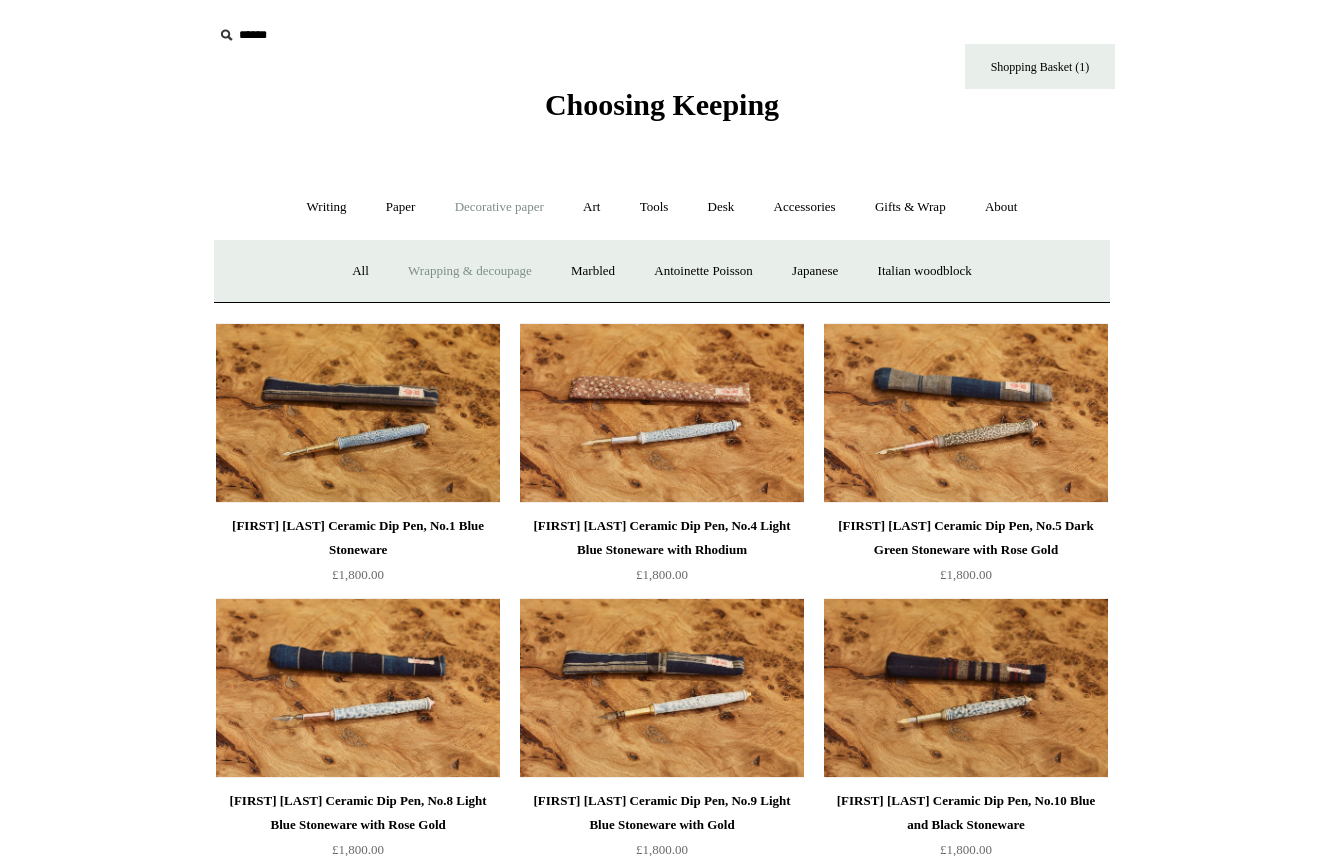 click on "Wrapping & decoupage" at bounding box center (470, 271) 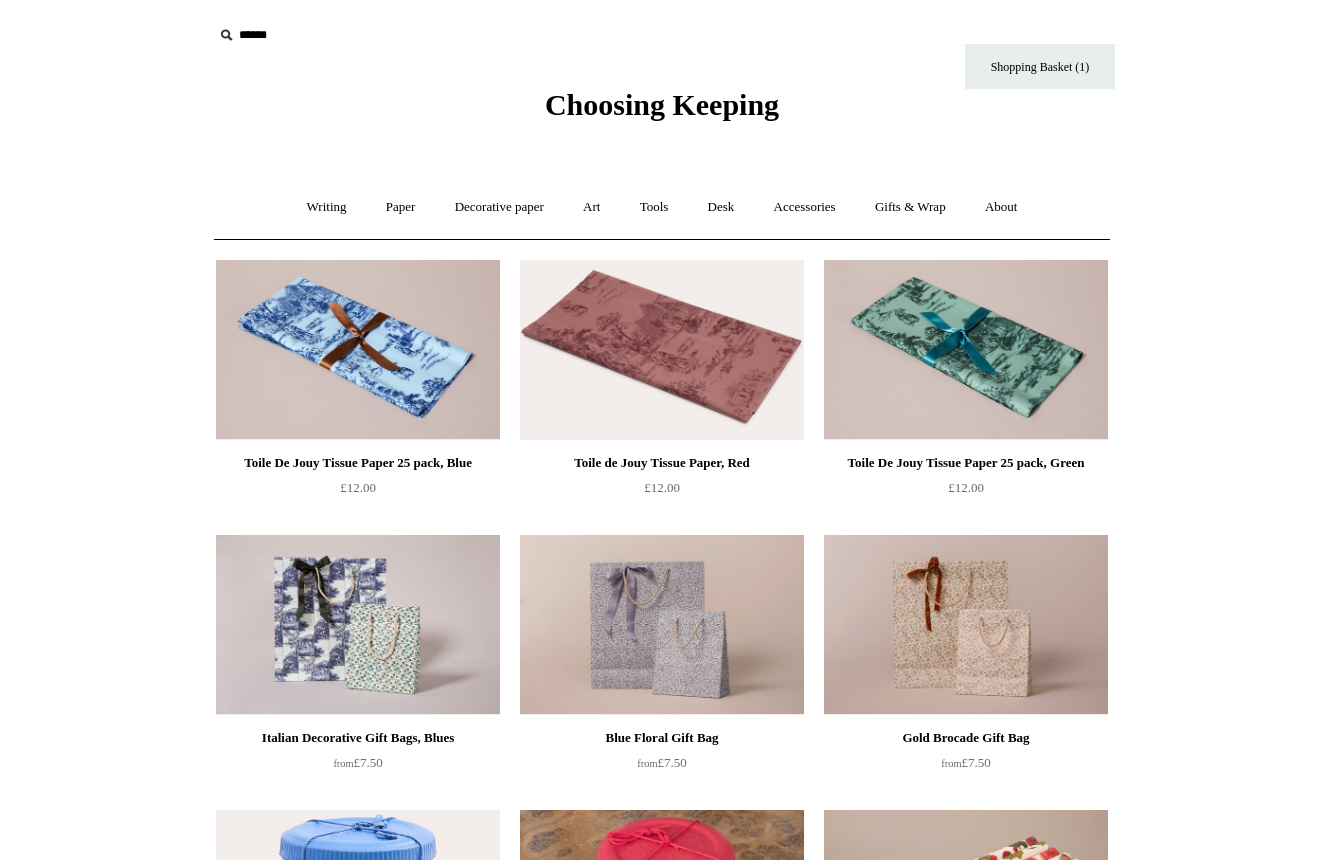 scroll, scrollTop: 0, scrollLeft: 0, axis: both 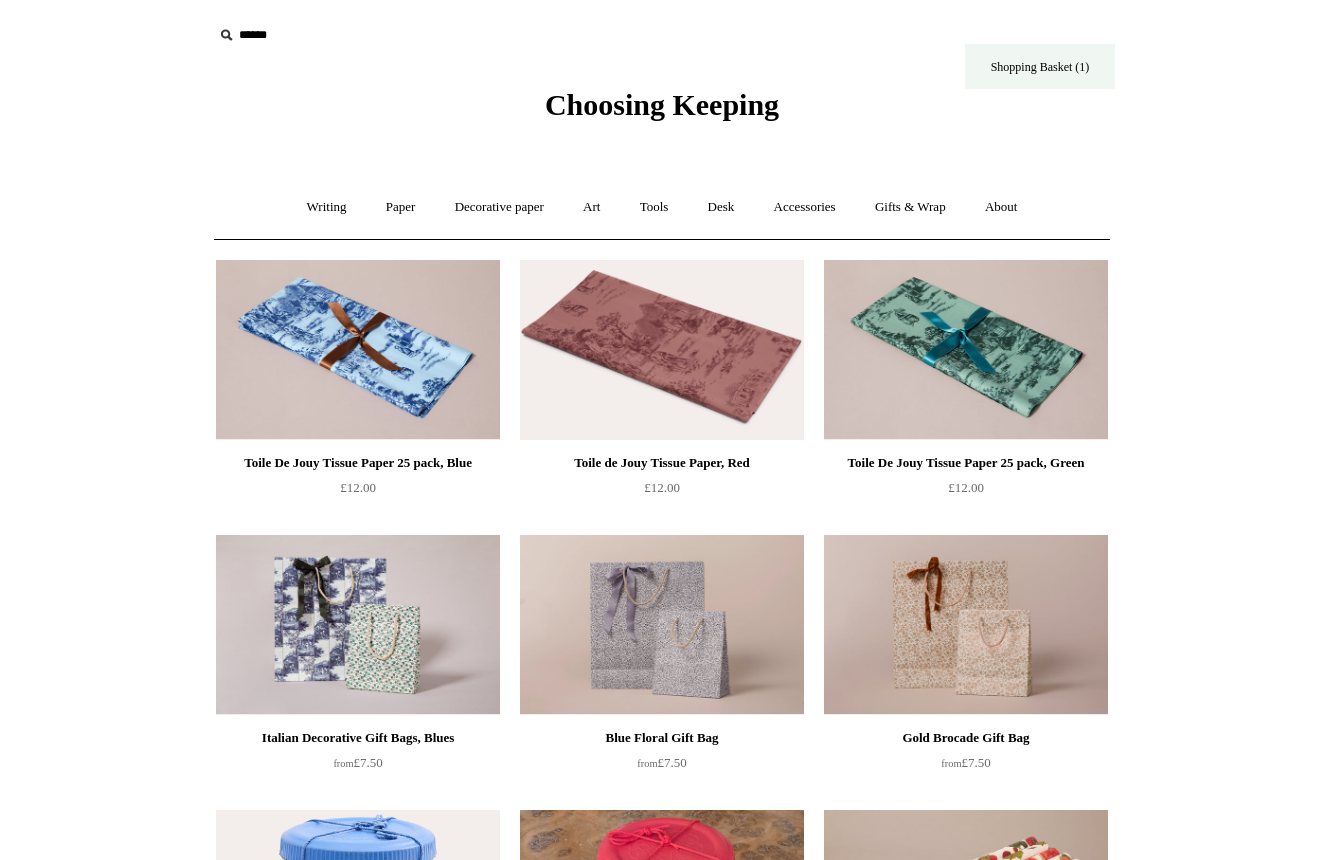 click on "Shopping Basket (1)" at bounding box center (1040, 66) 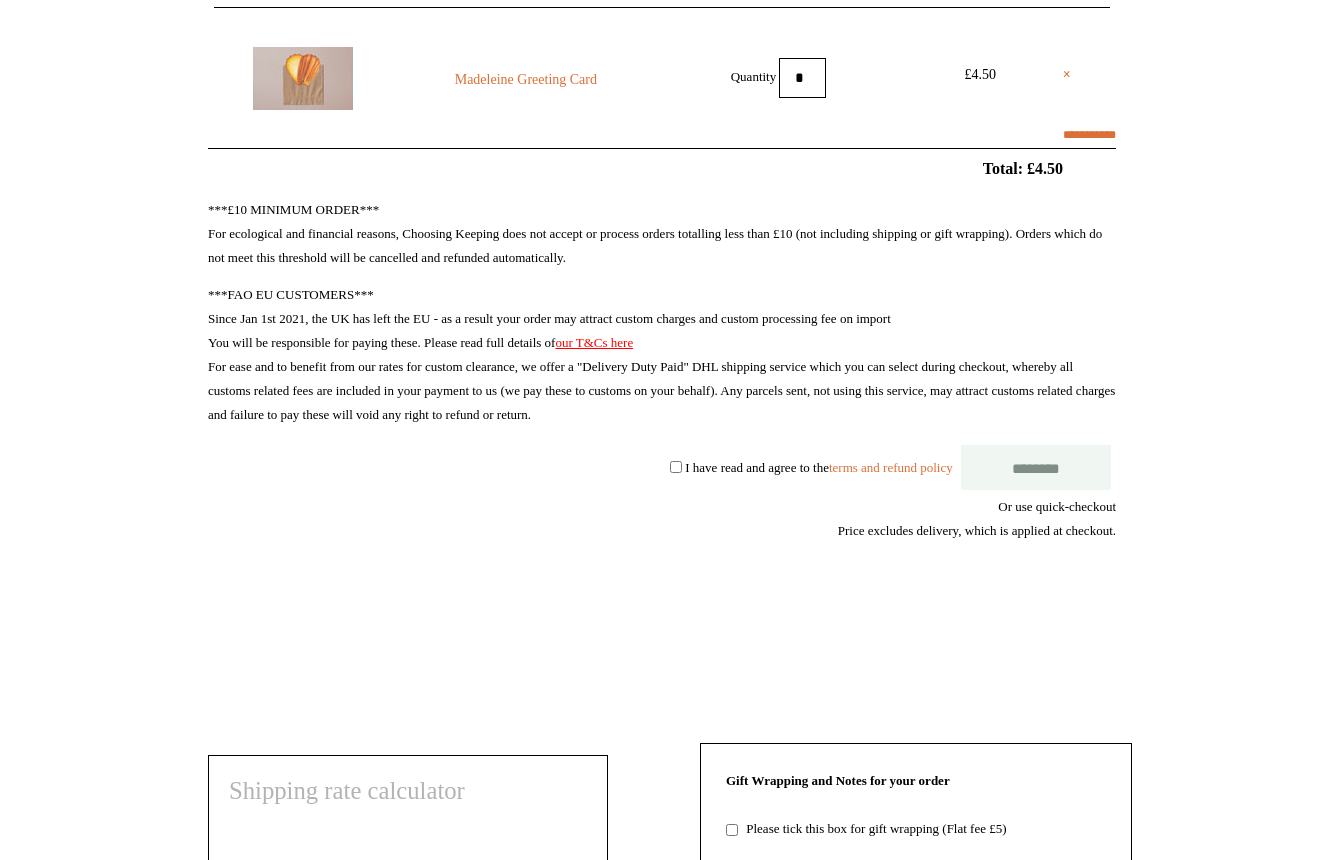 scroll, scrollTop: 238, scrollLeft: 0, axis: vertical 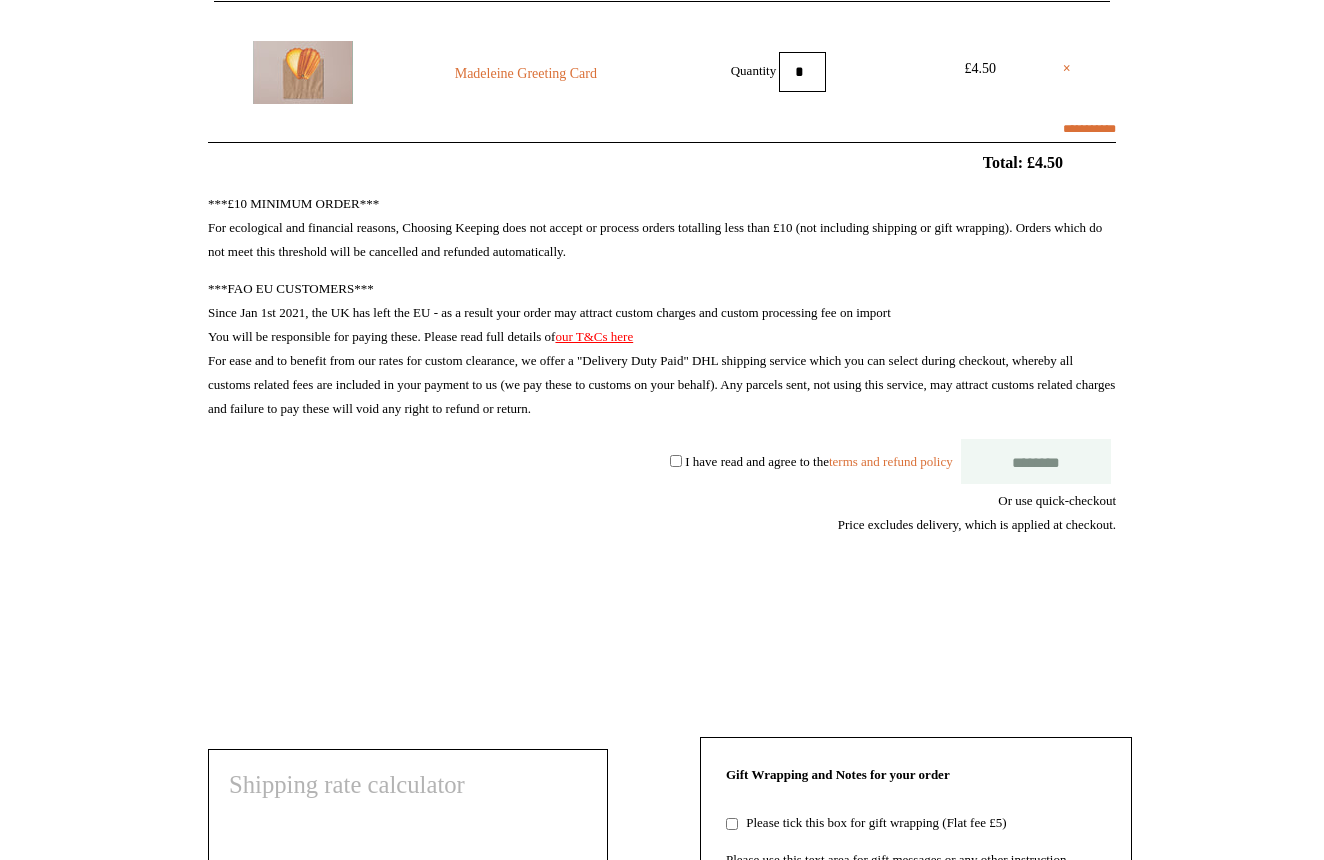 select on "**********" 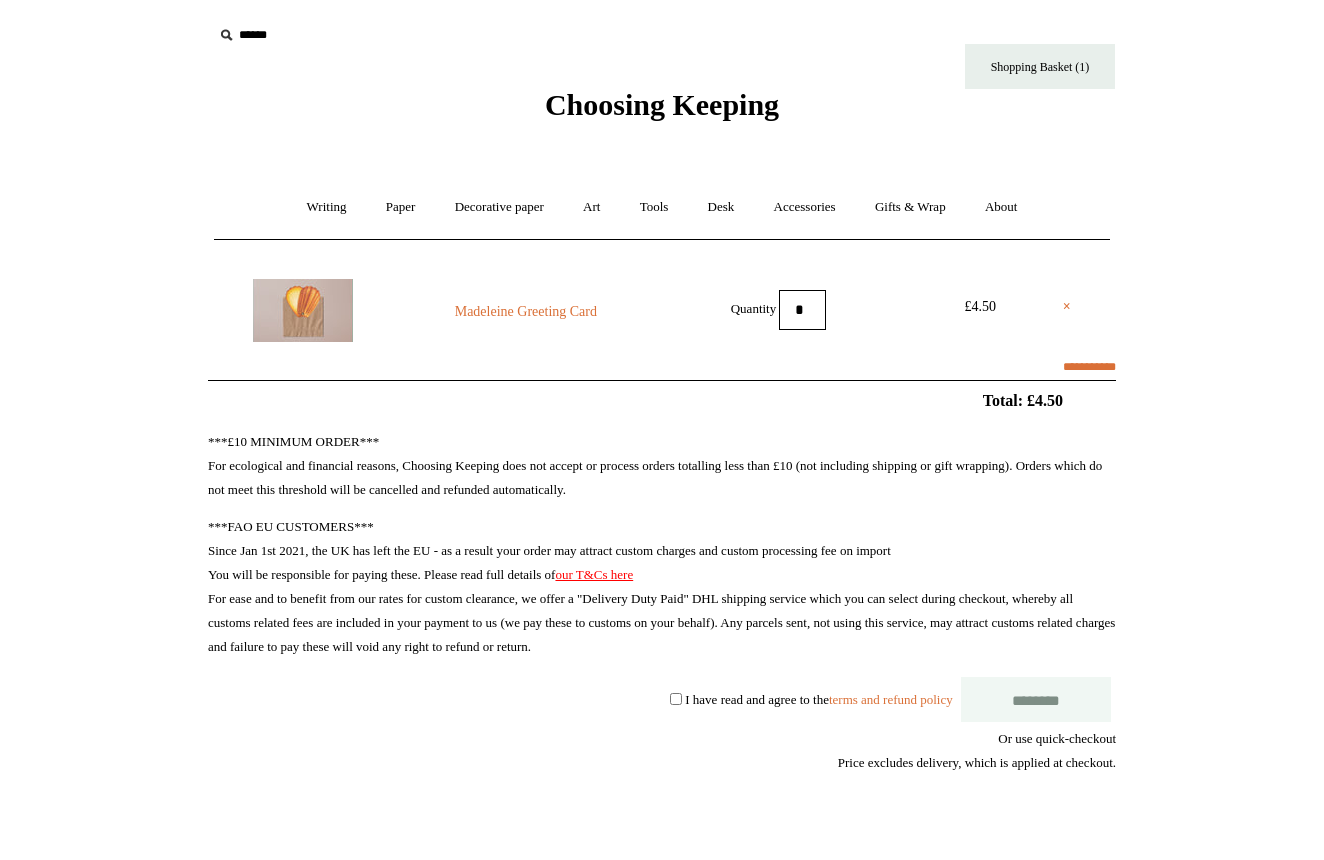 scroll, scrollTop: 0, scrollLeft: 0, axis: both 